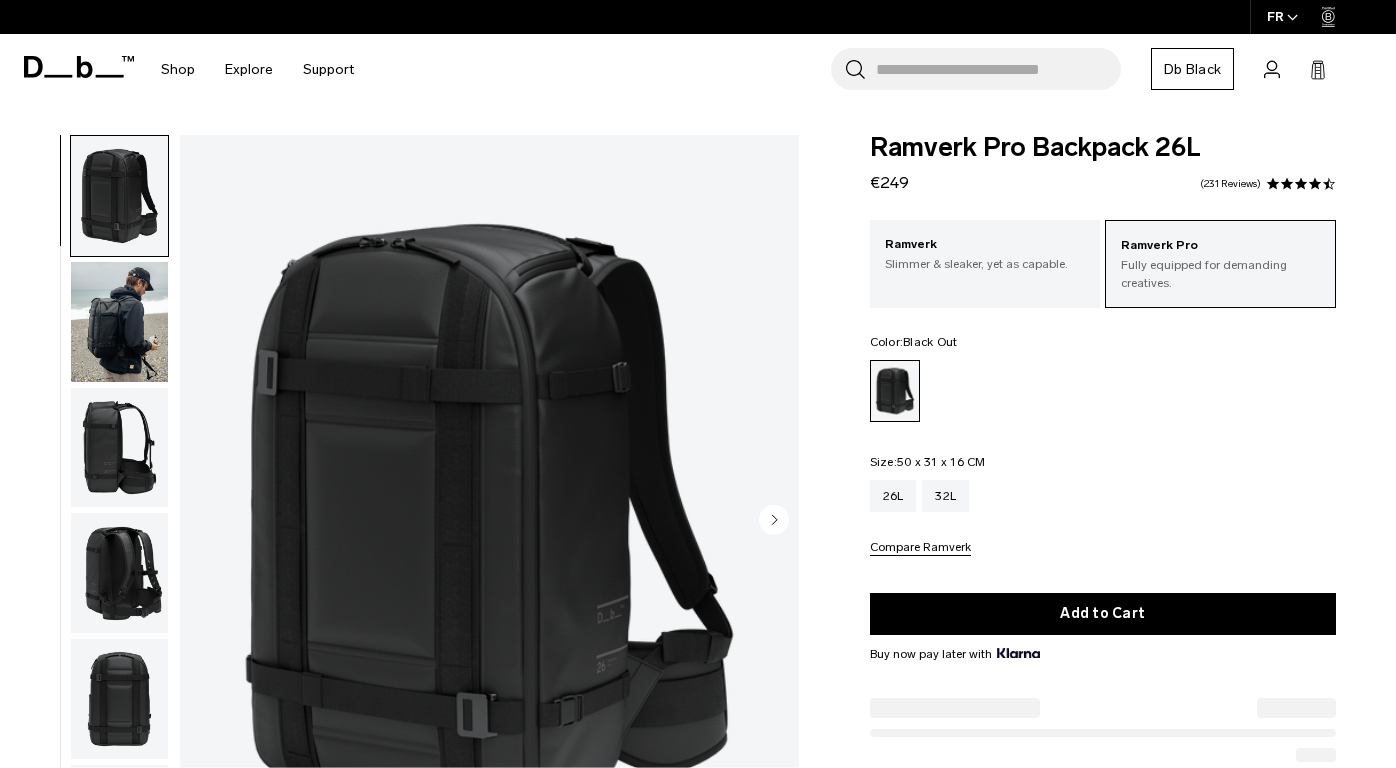 scroll, scrollTop: 0, scrollLeft: 0, axis: both 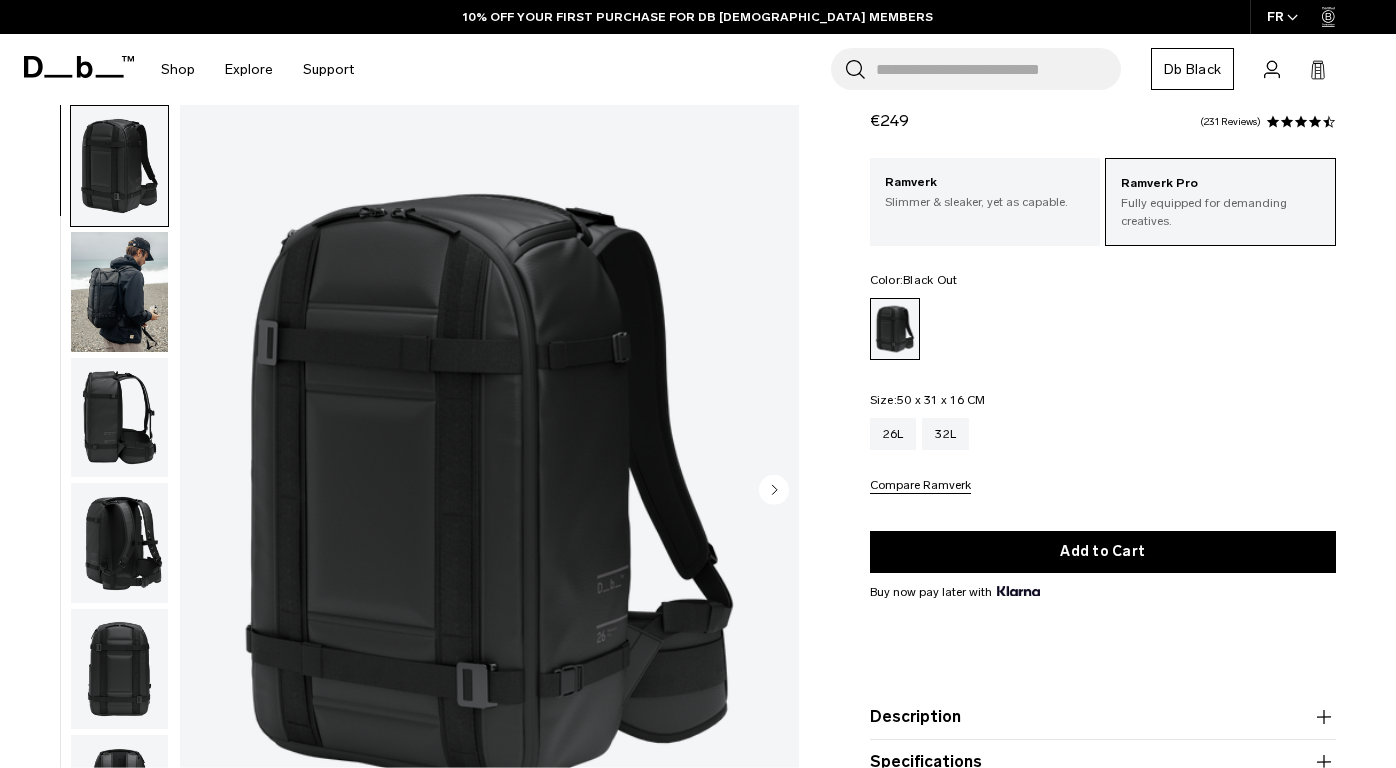 click at bounding box center (119, 292) 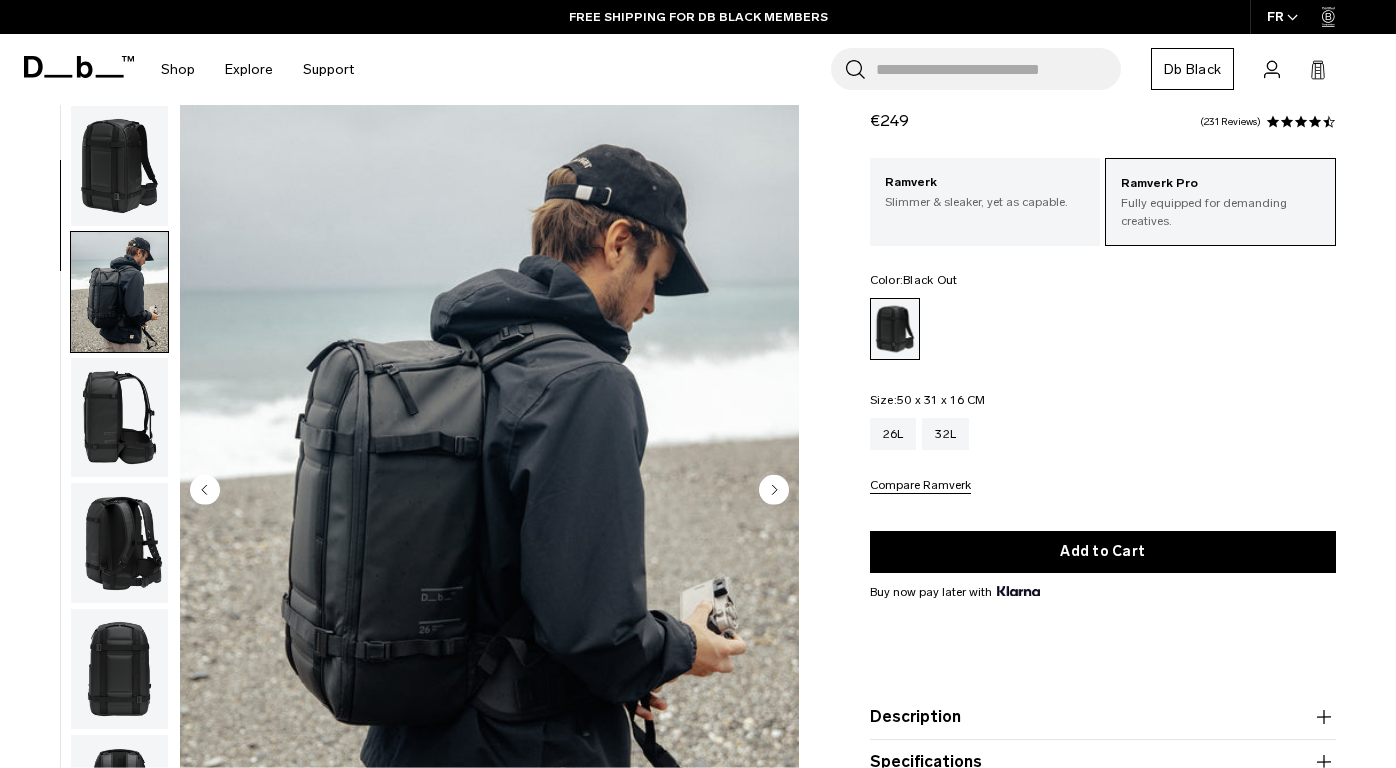 scroll, scrollTop: 127, scrollLeft: 0, axis: vertical 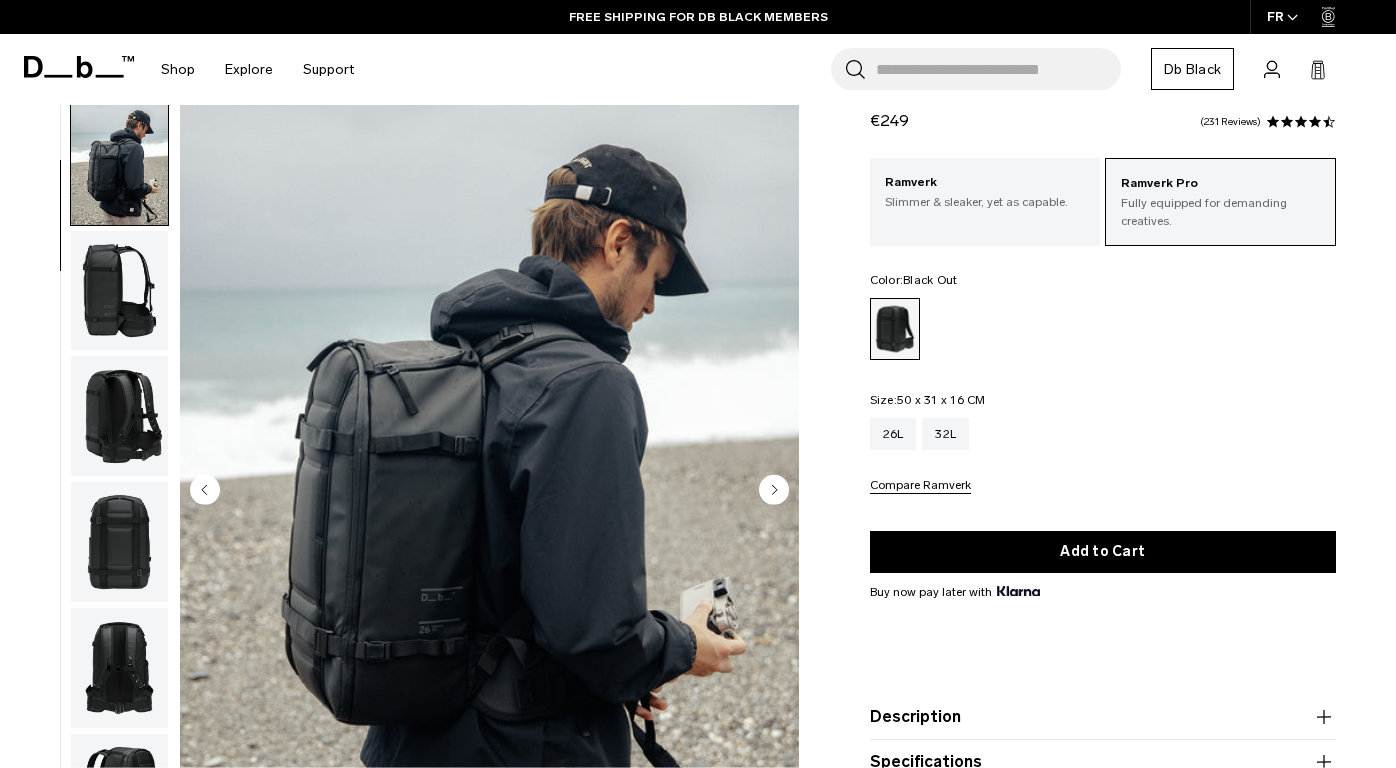 click at bounding box center (119, 291) 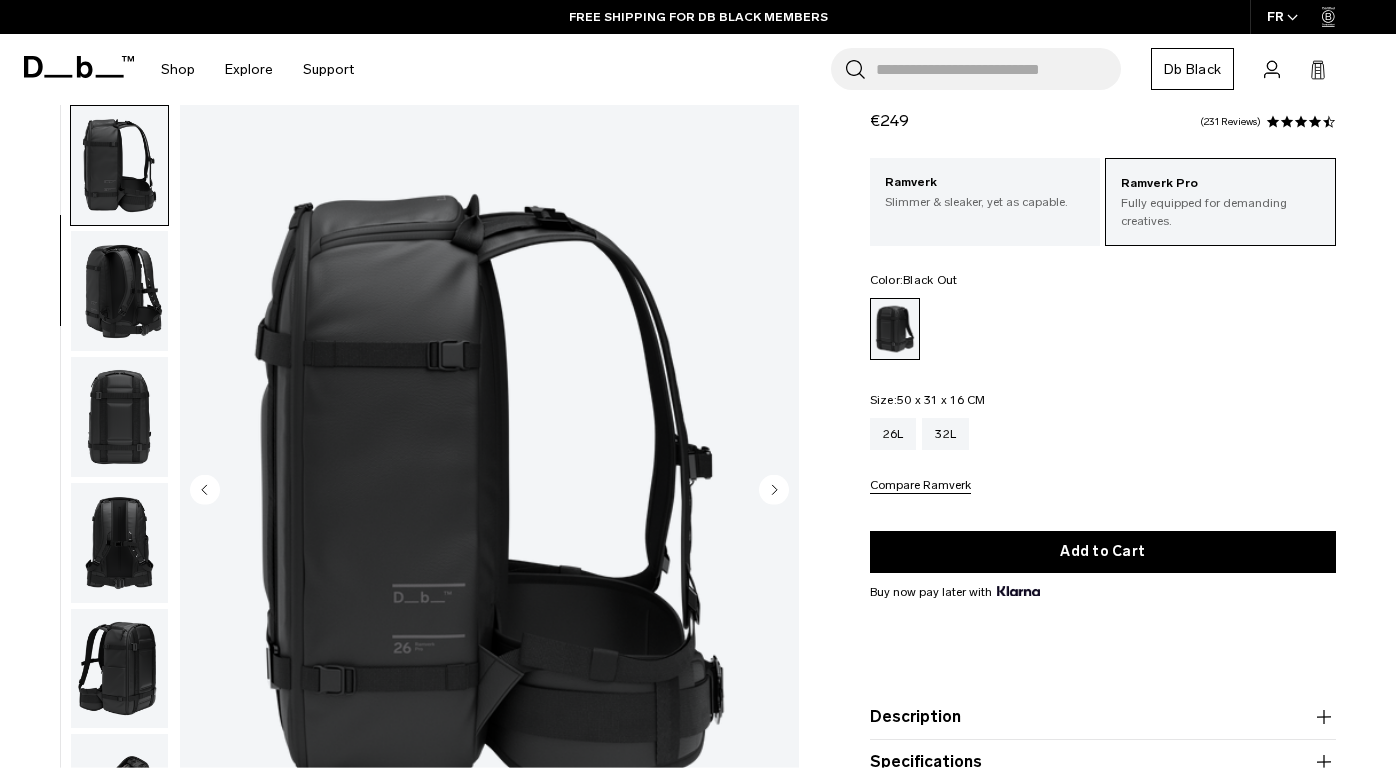 scroll, scrollTop: 254, scrollLeft: 0, axis: vertical 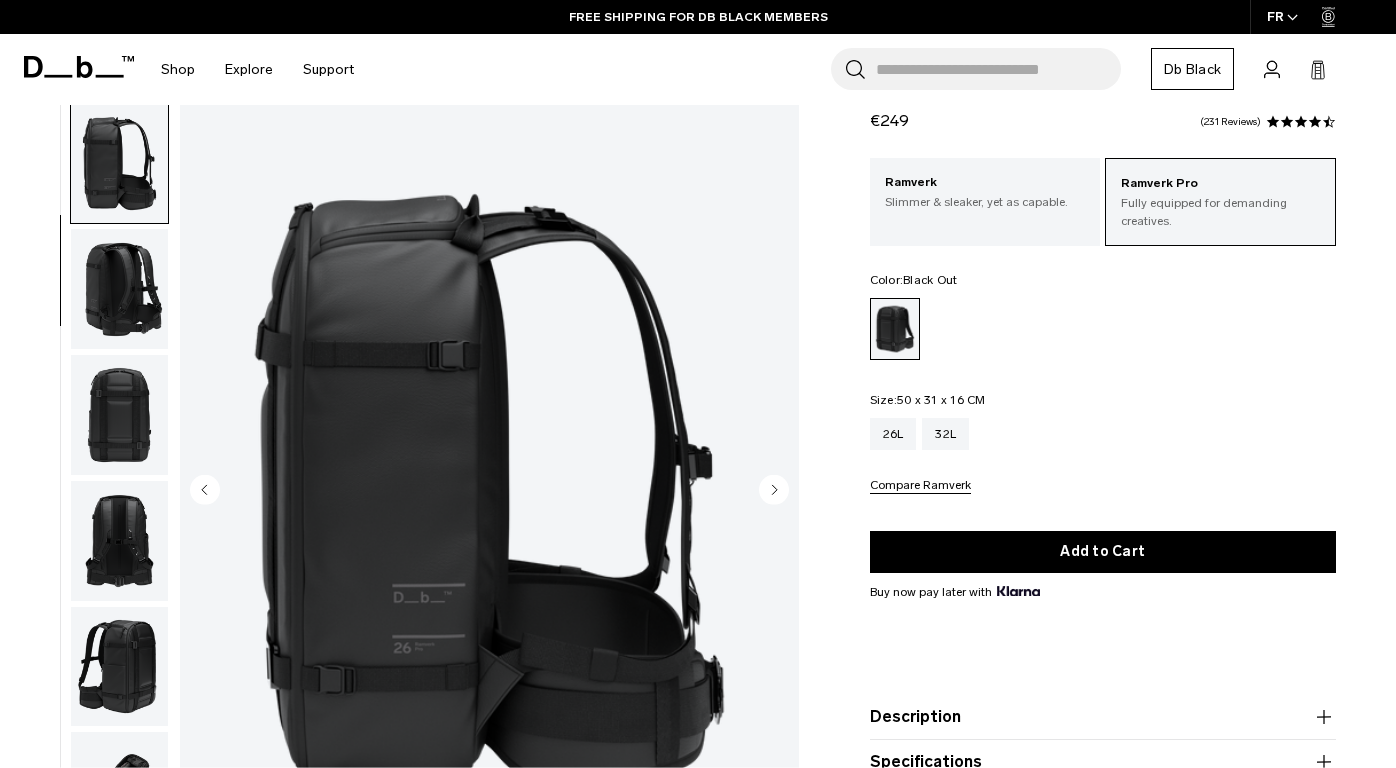 click at bounding box center [119, 415] 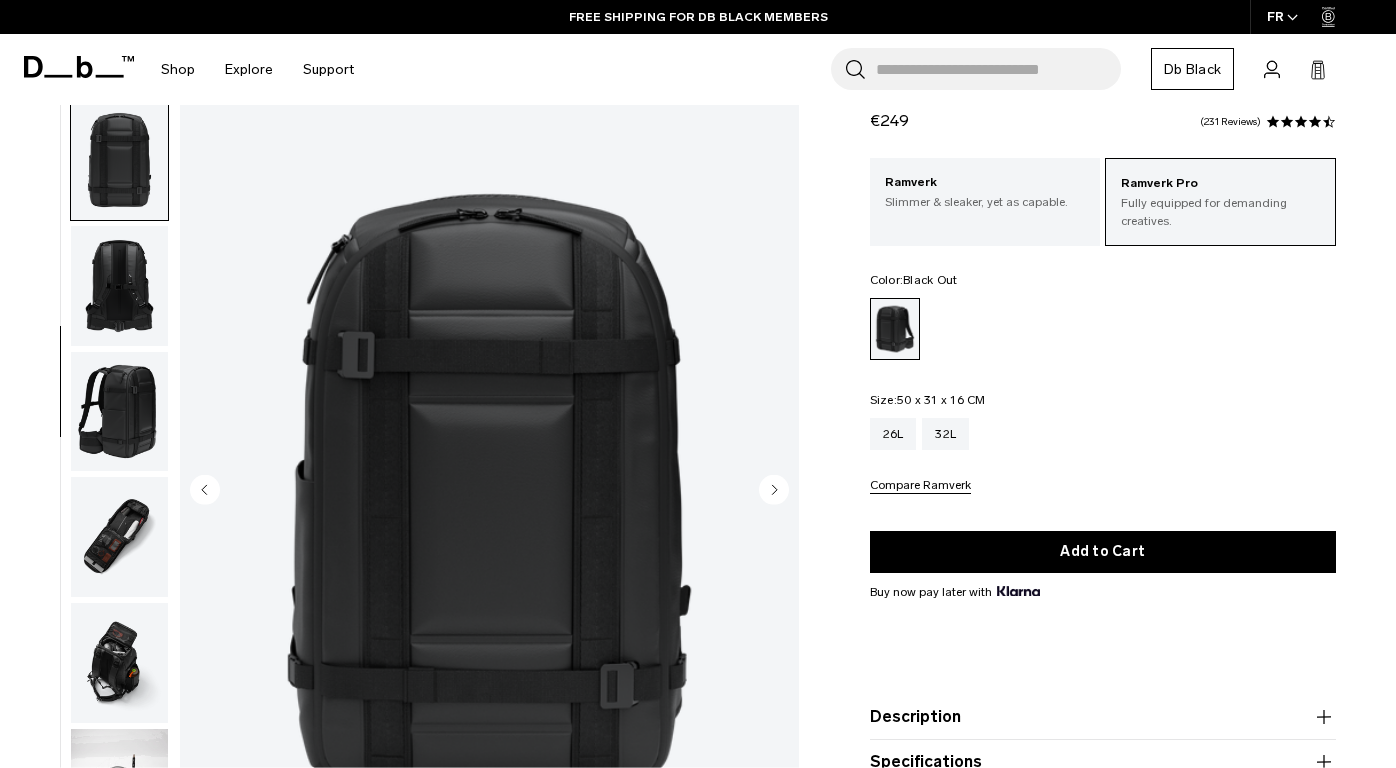 click at bounding box center (119, 412) 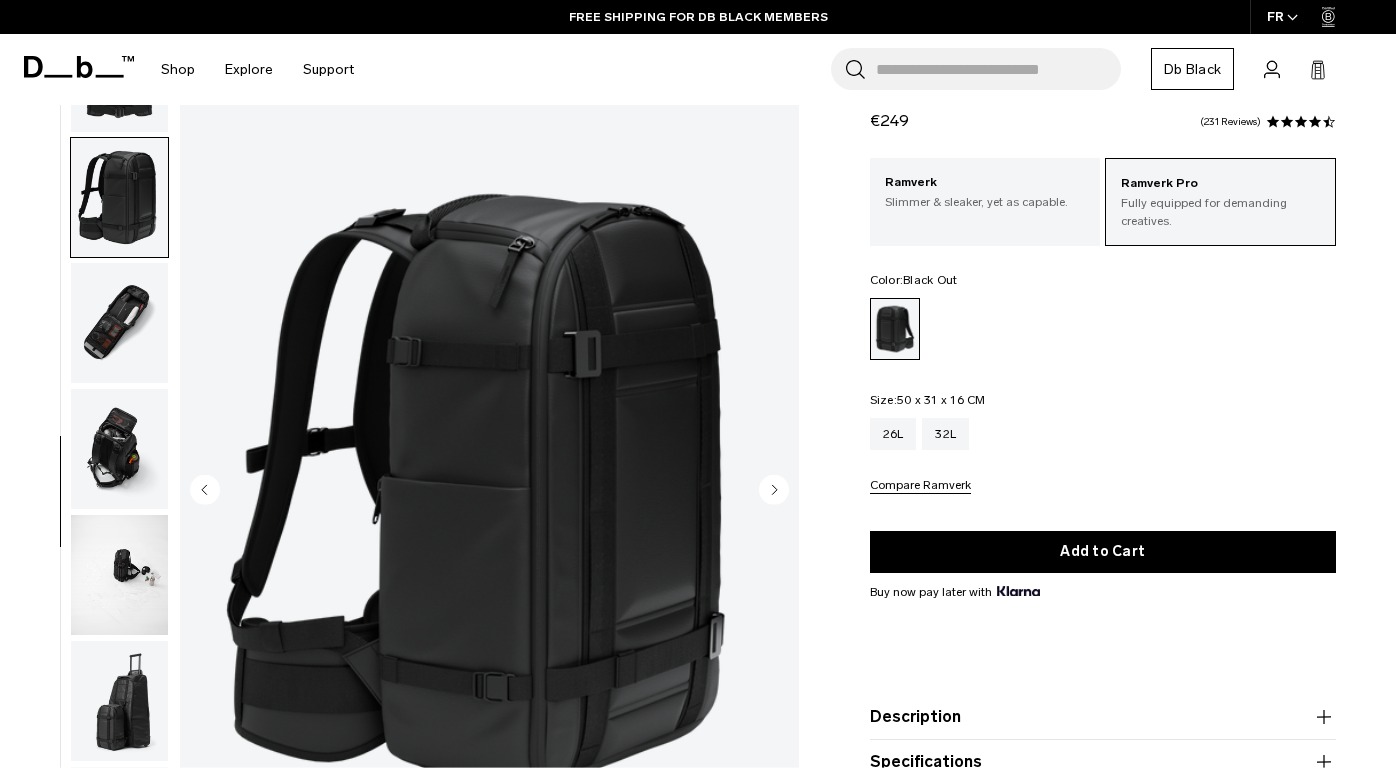 scroll, scrollTop: 763, scrollLeft: 0, axis: vertical 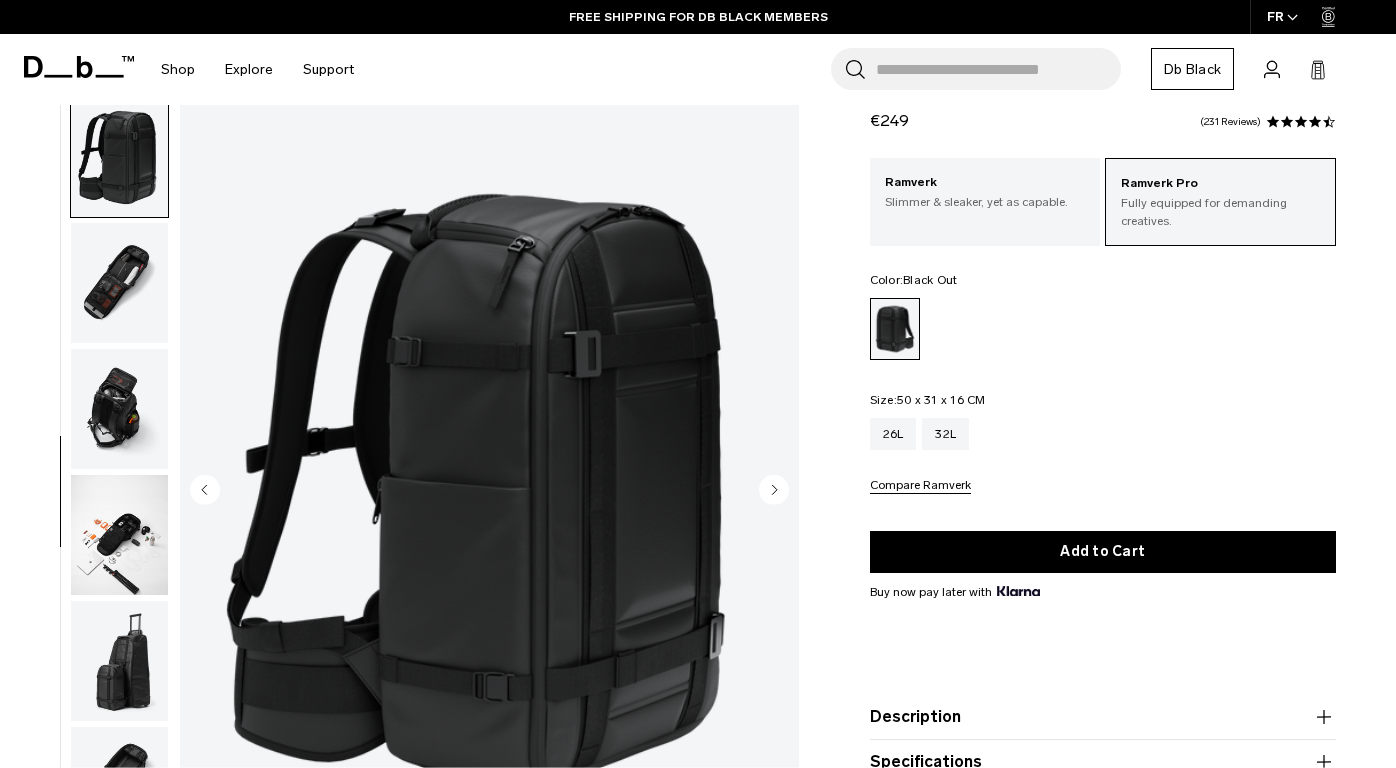 click at bounding box center [119, 535] 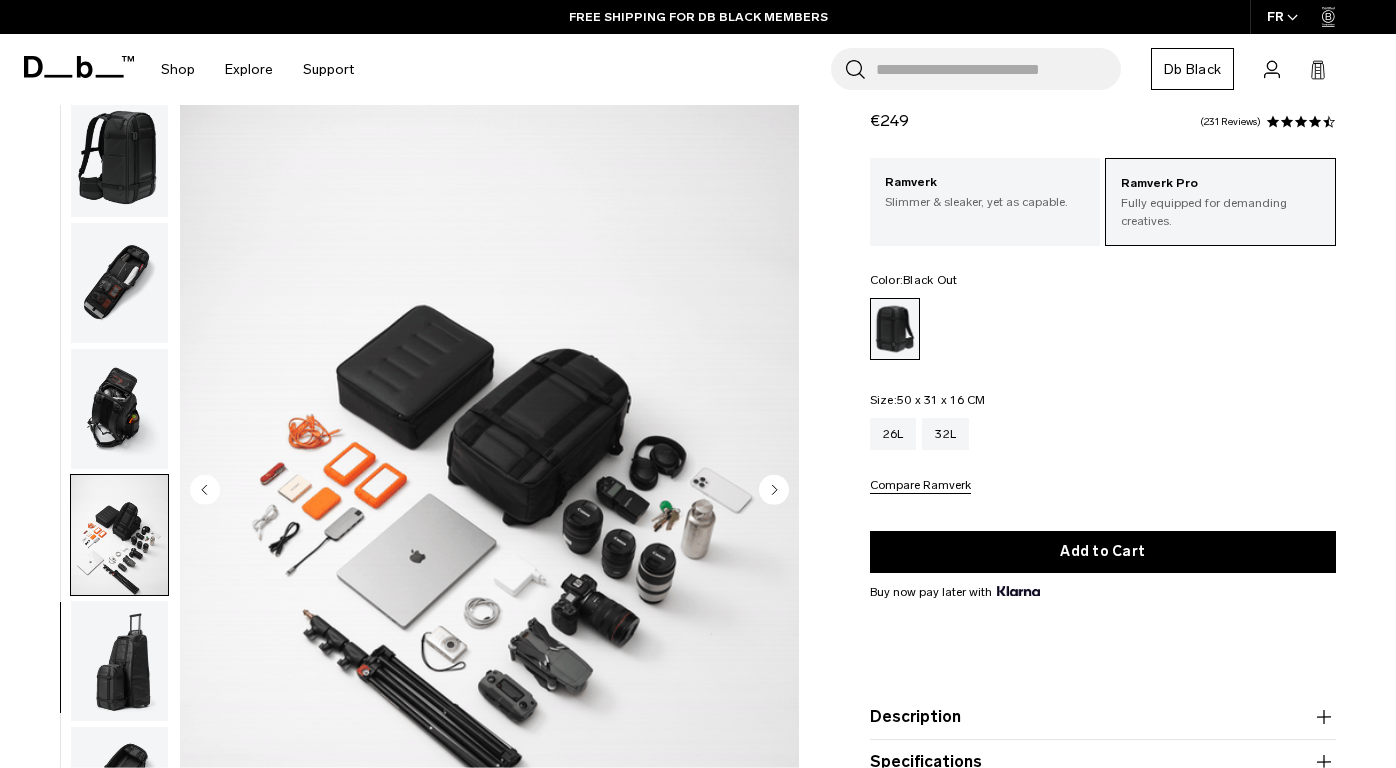 scroll, scrollTop: 877, scrollLeft: 0, axis: vertical 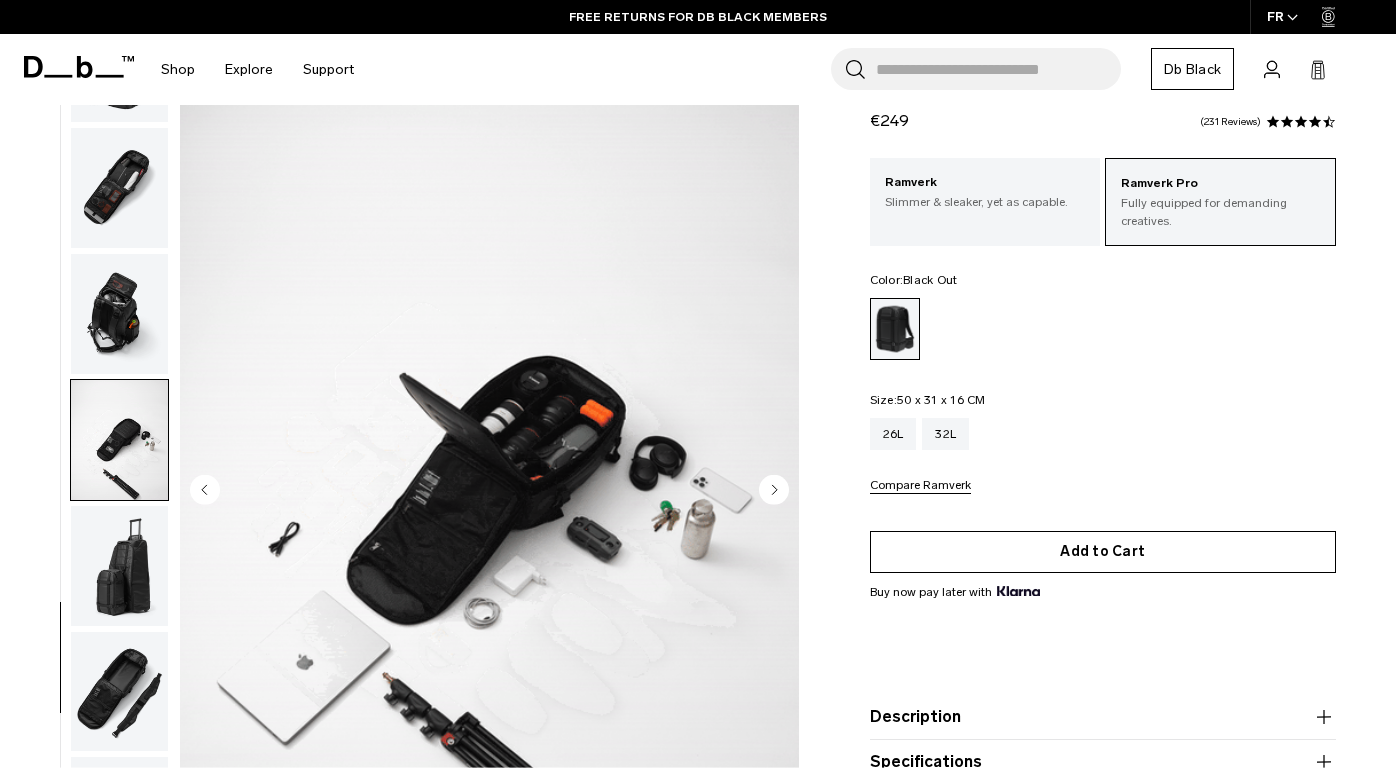 click on "Add to Cart" at bounding box center (1103, 552) 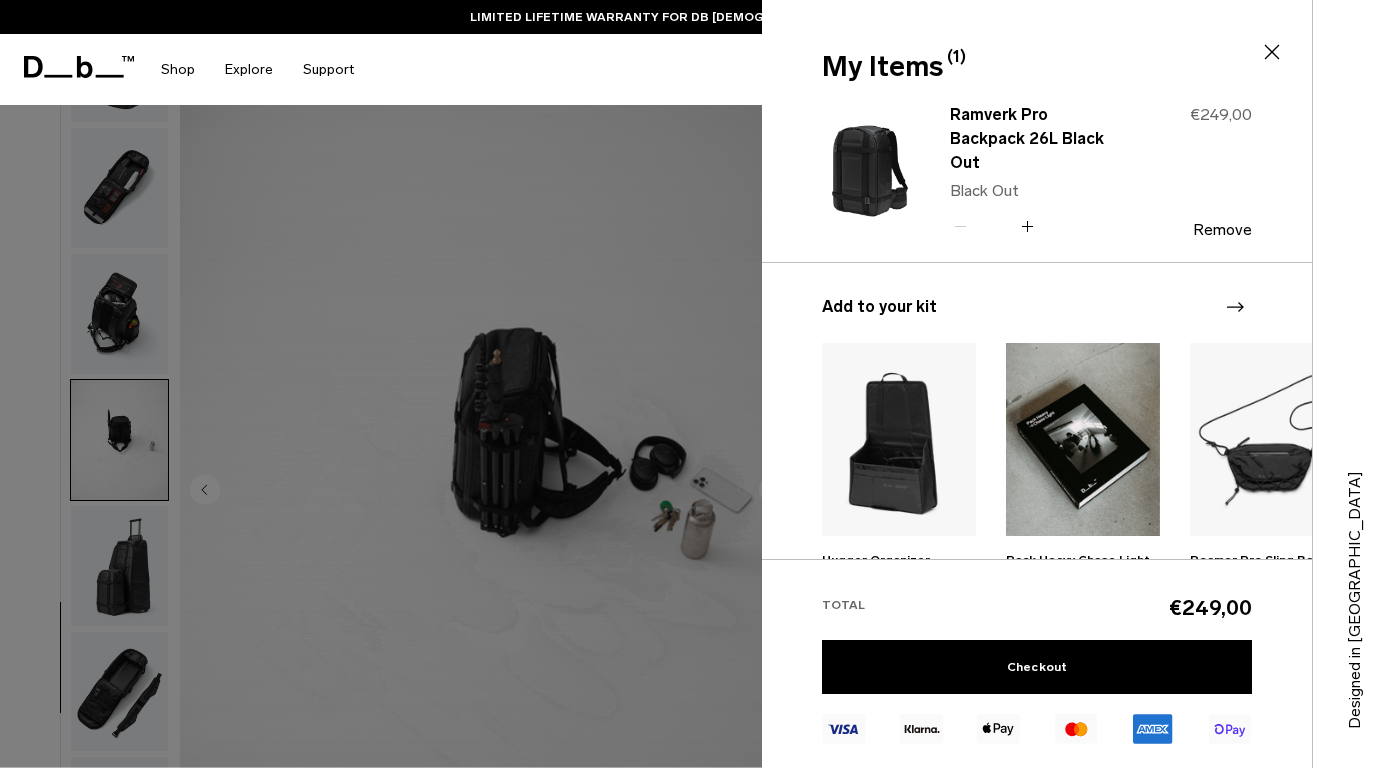 scroll, scrollTop: 0, scrollLeft: 0, axis: both 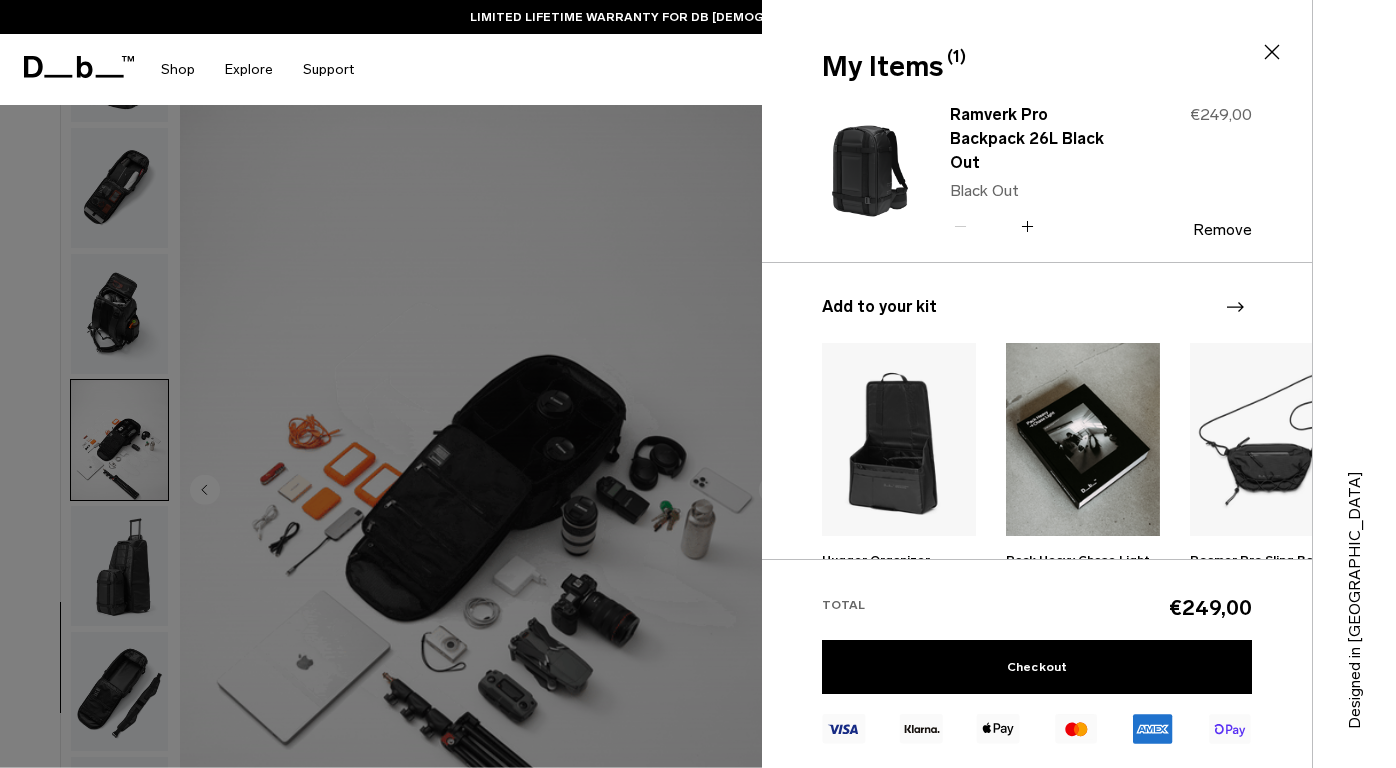 click 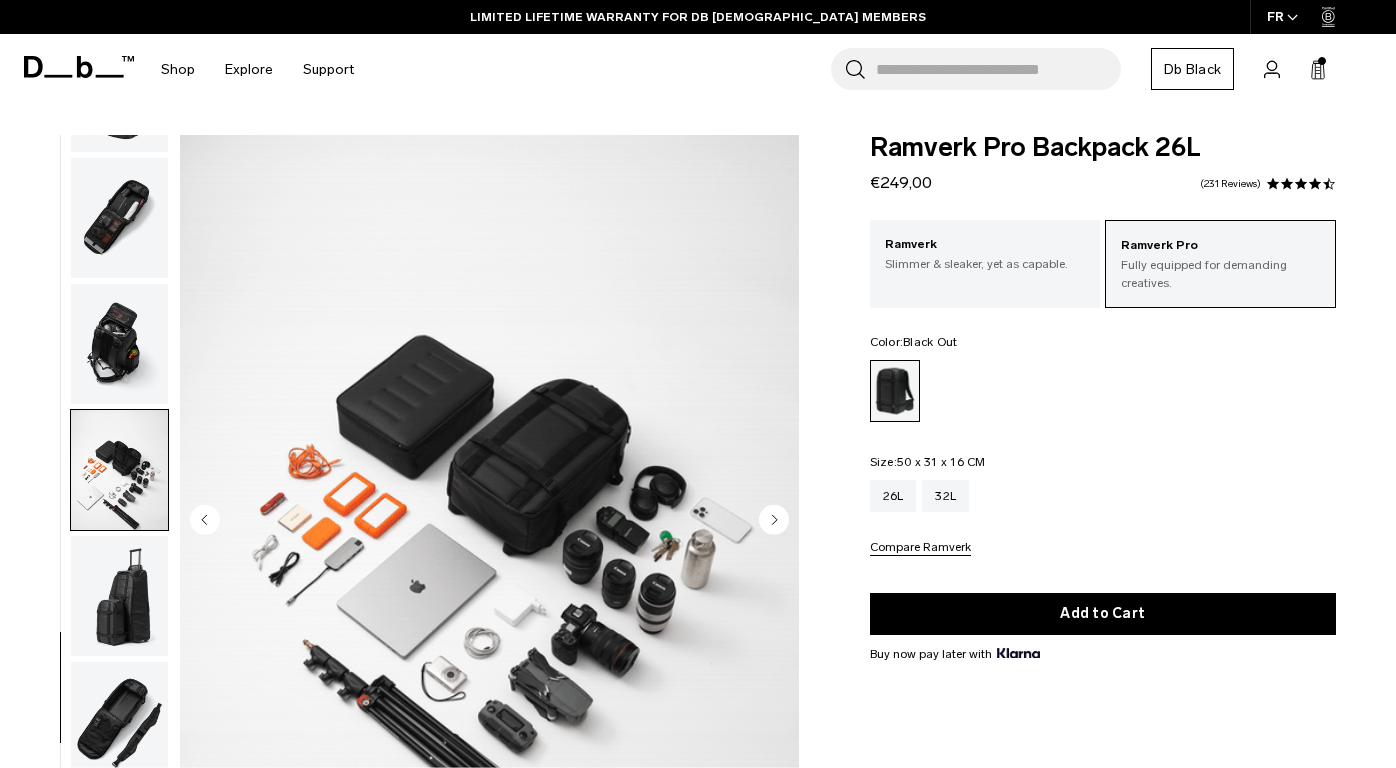 scroll, scrollTop: 0, scrollLeft: 0, axis: both 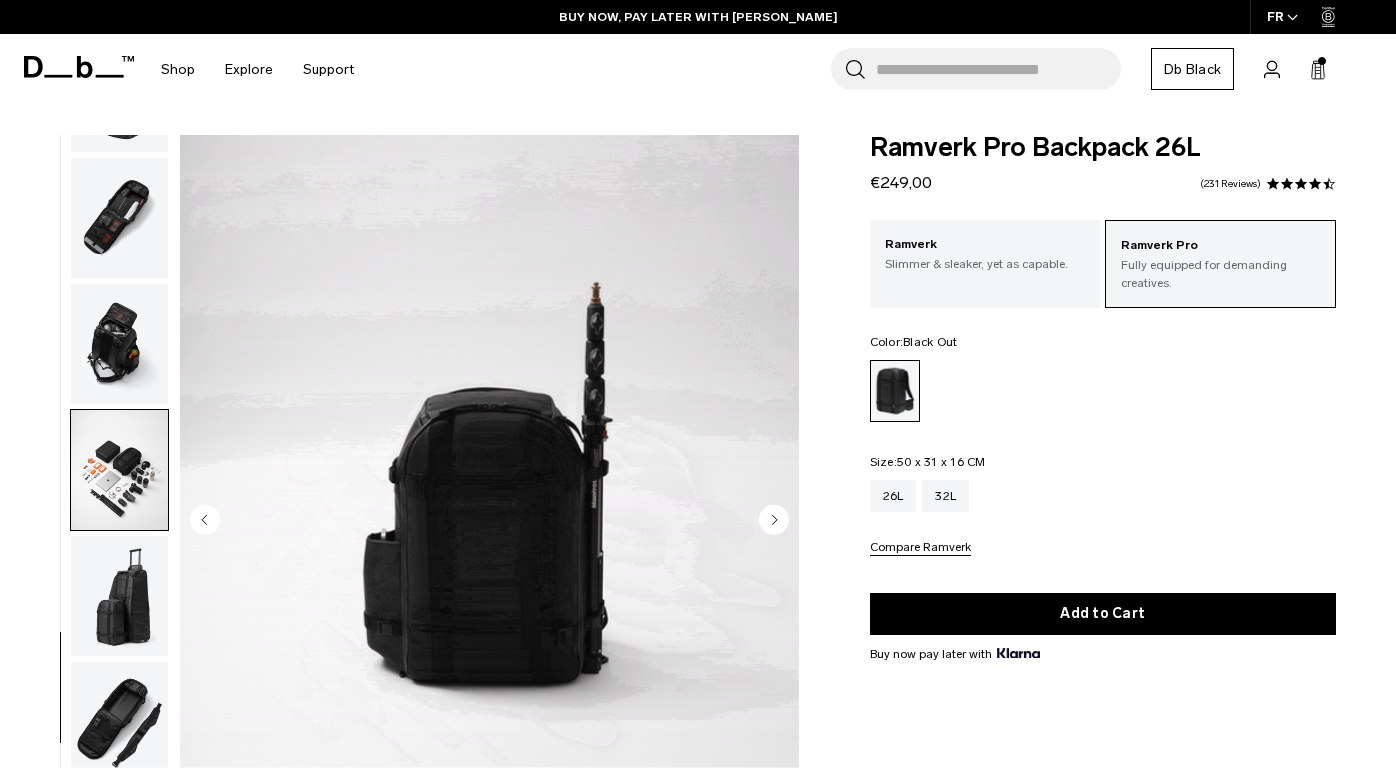 click 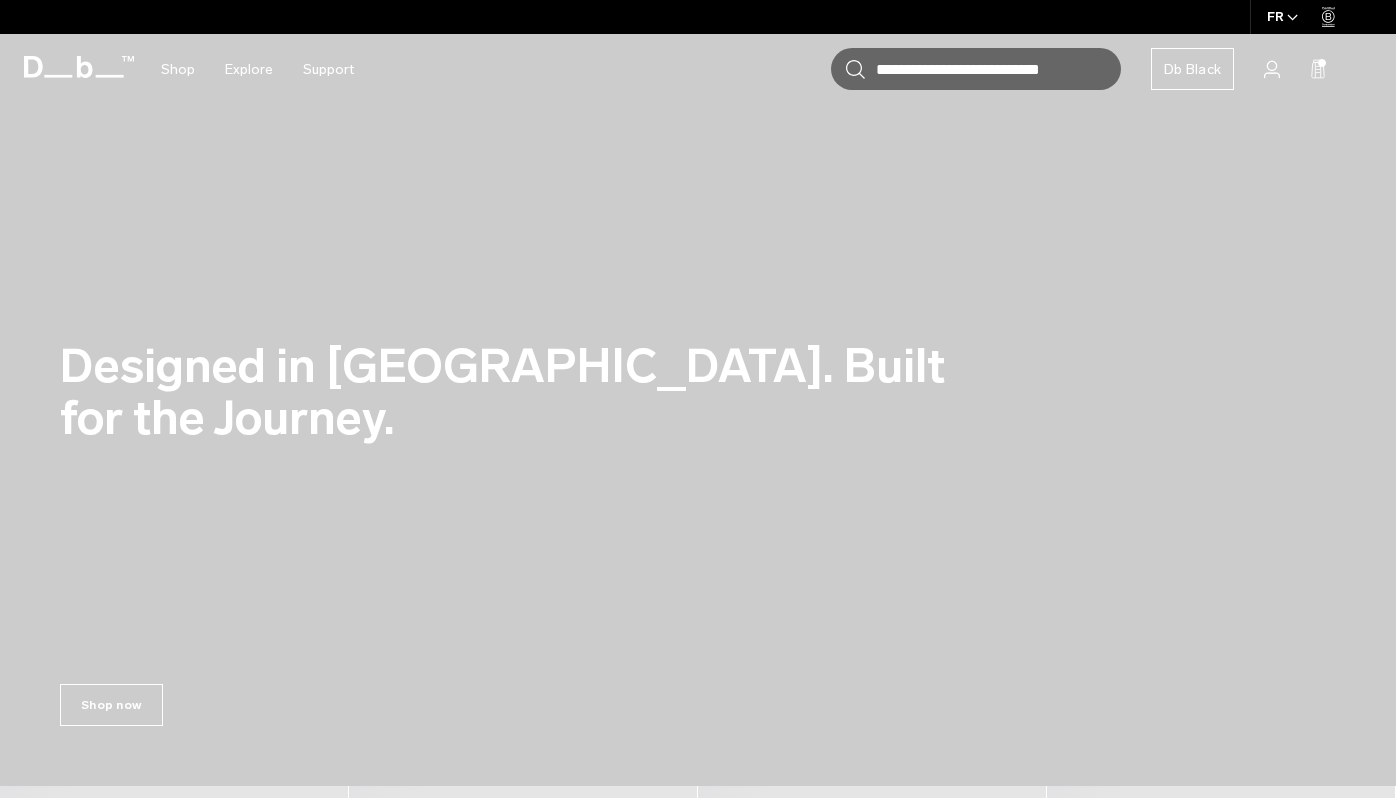 scroll, scrollTop: 0, scrollLeft: 0, axis: both 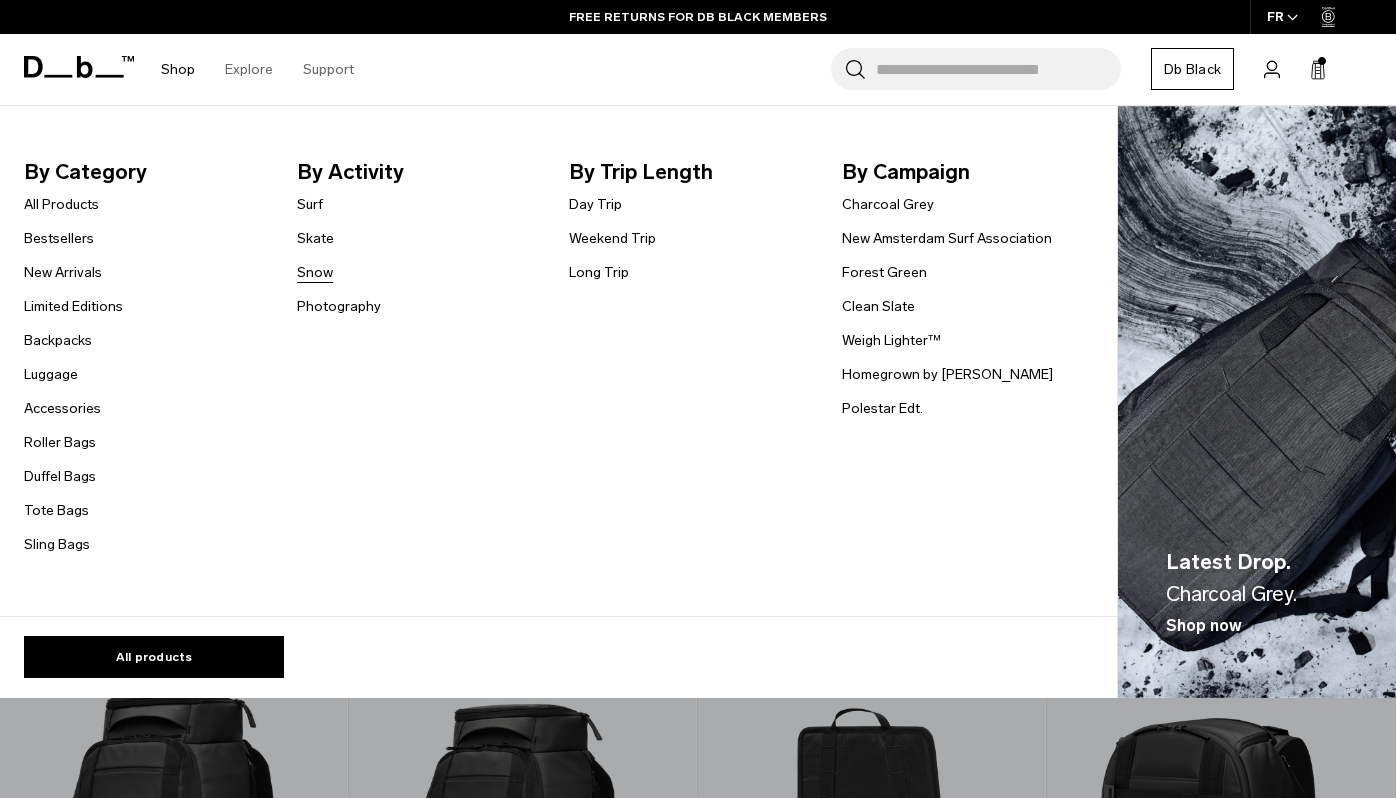 click on "Snow" at bounding box center (315, 272) 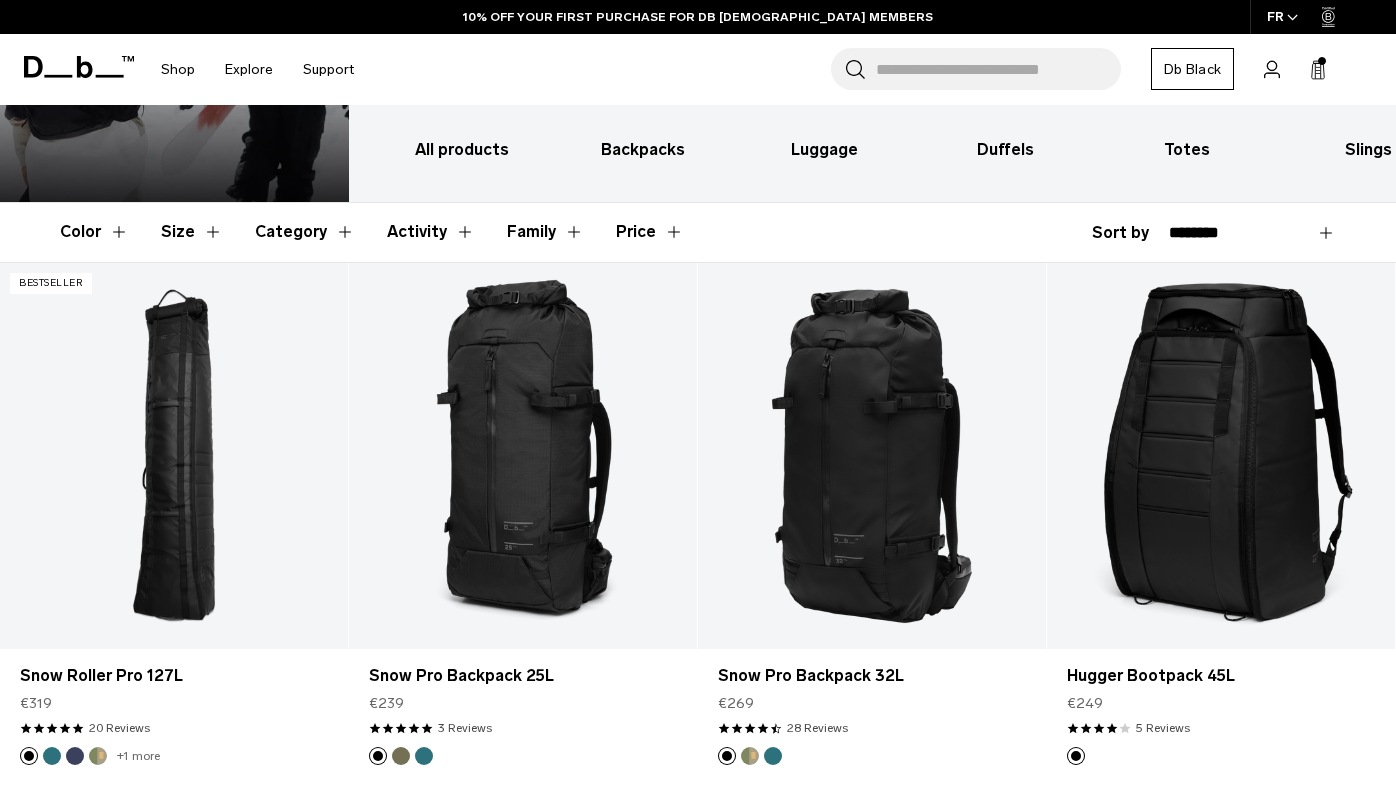 scroll, scrollTop: 0, scrollLeft: 0, axis: both 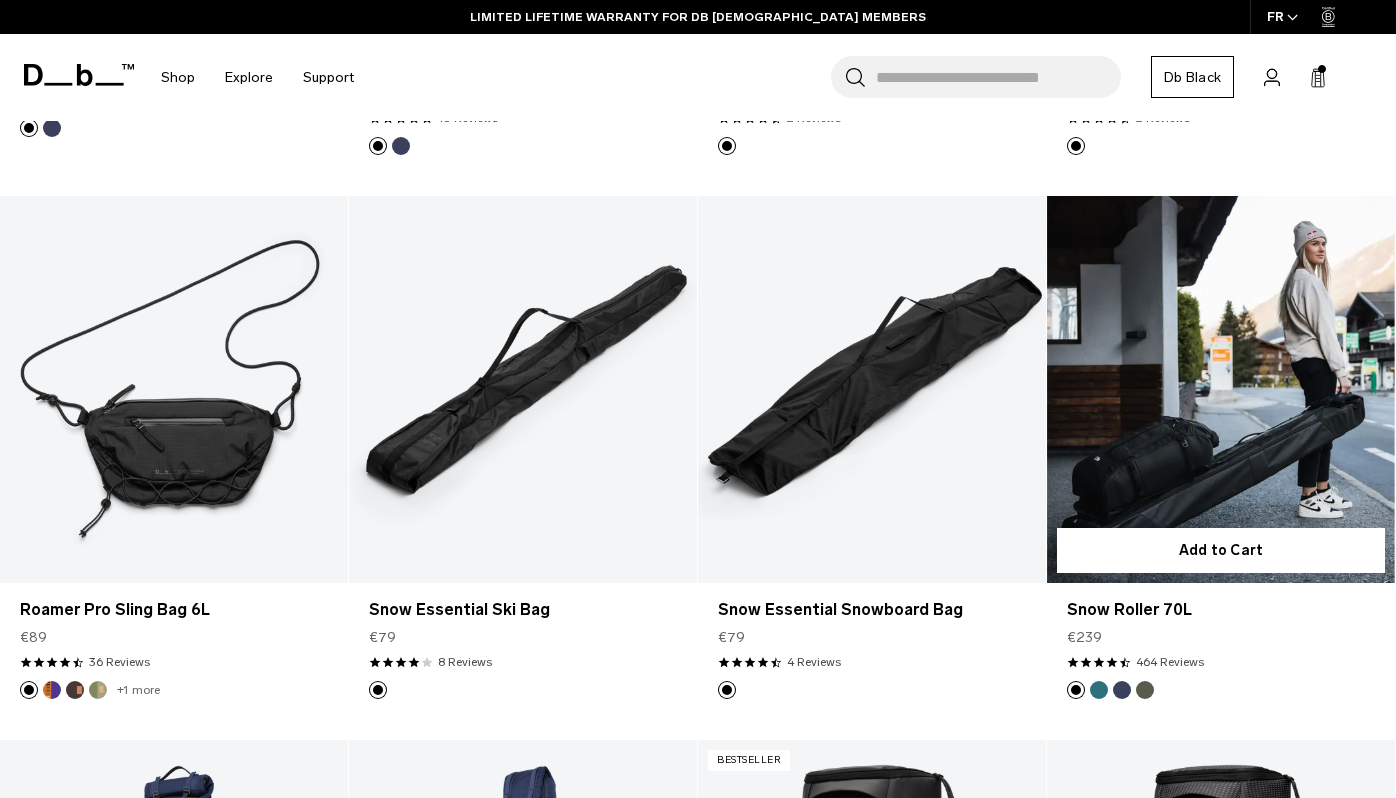 click at bounding box center [1221, 389] 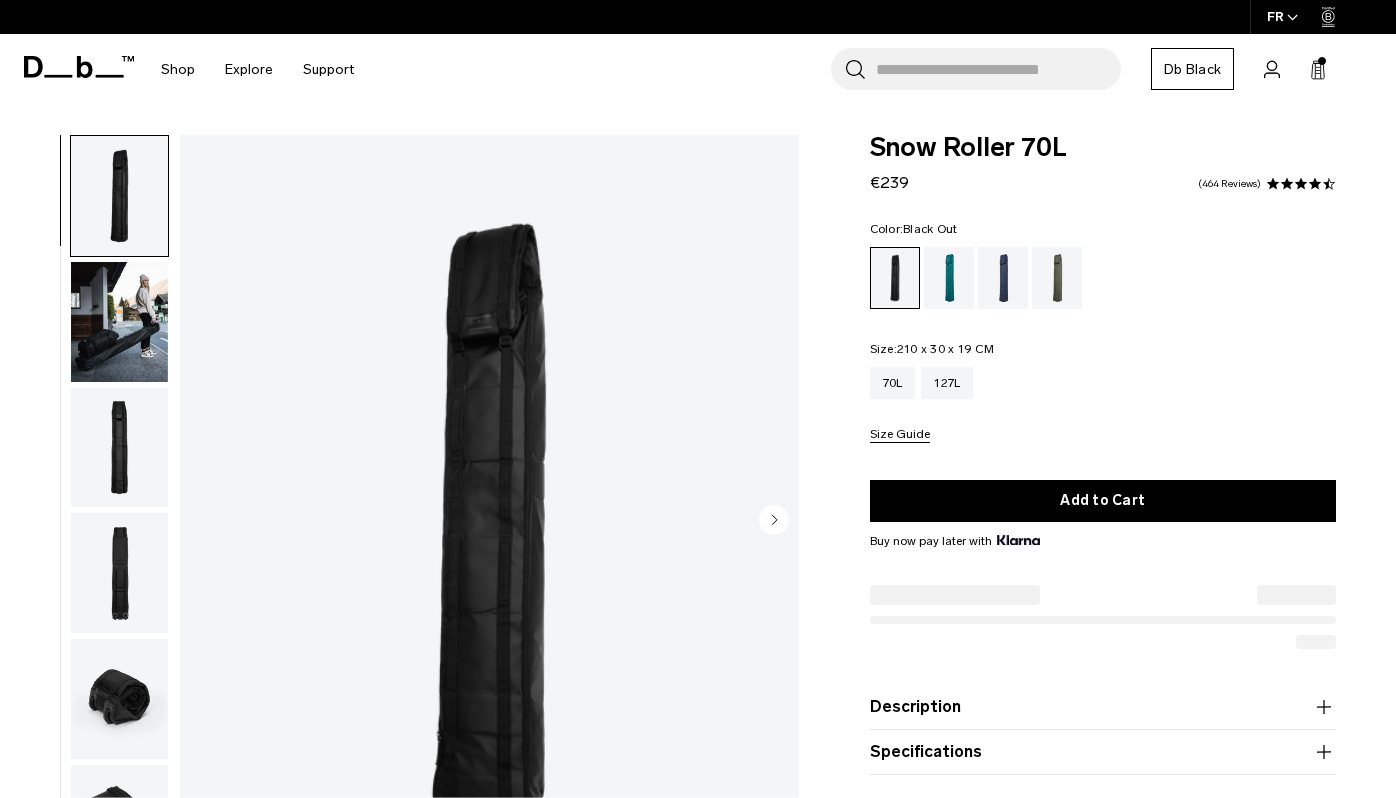 scroll, scrollTop: 0, scrollLeft: 0, axis: both 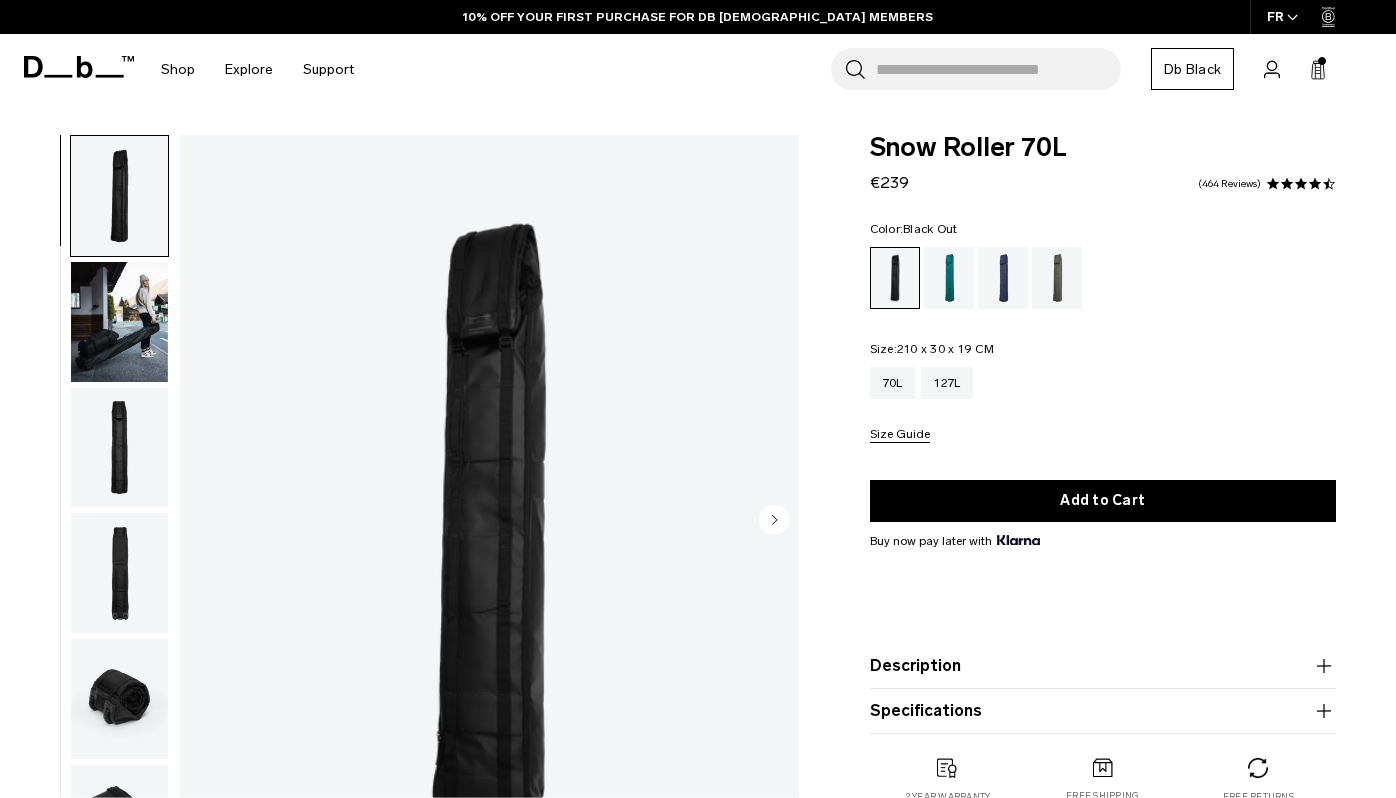 click at bounding box center (119, 322) 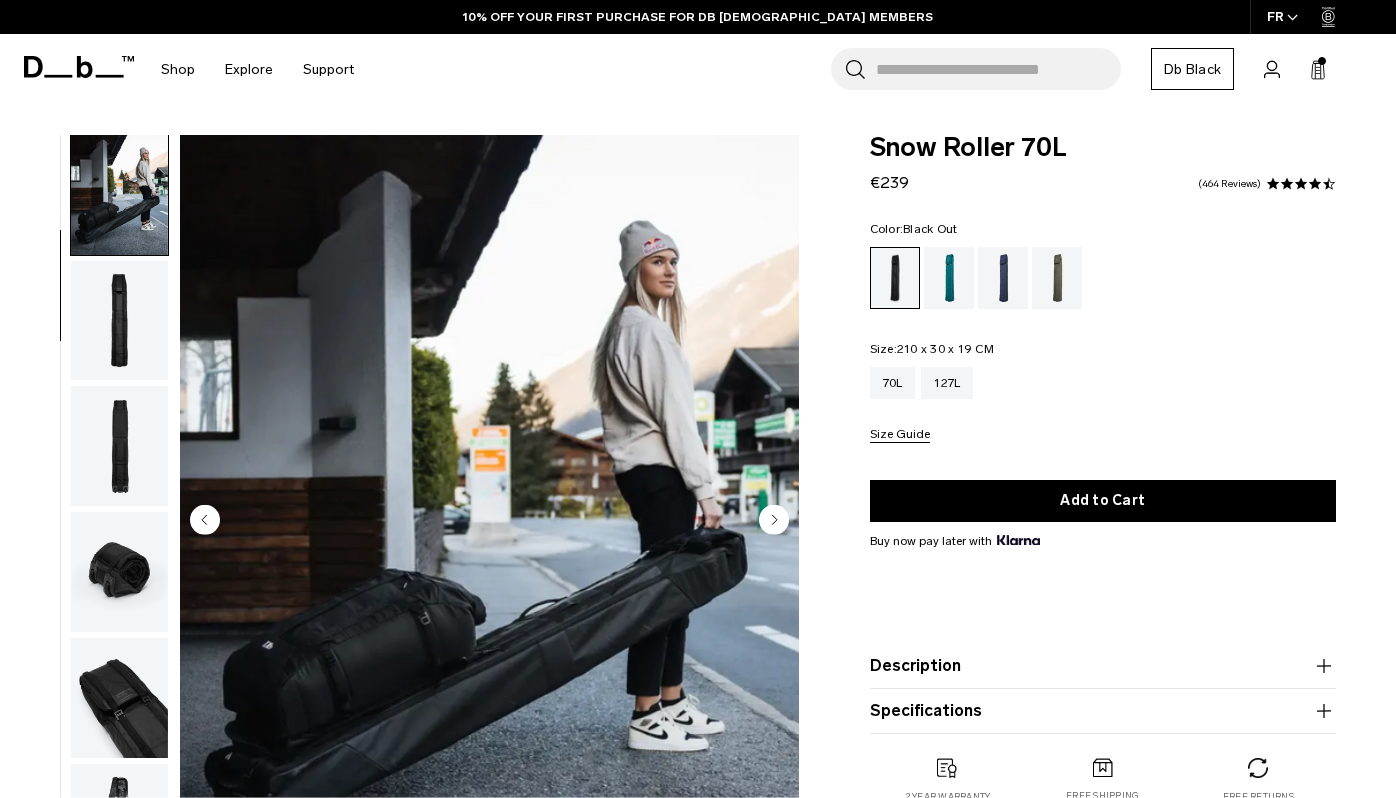 click at bounding box center (119, 321) 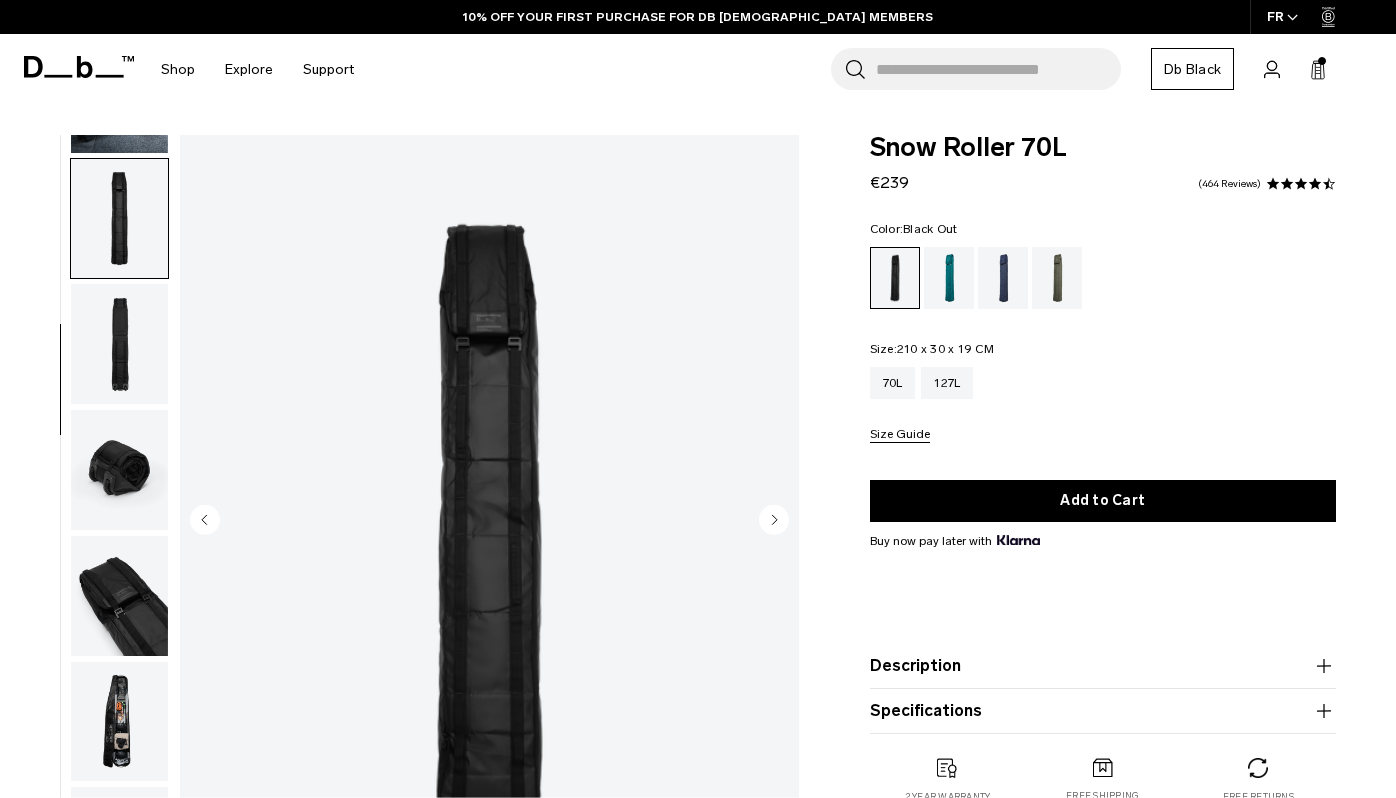 click at bounding box center (119, 596) 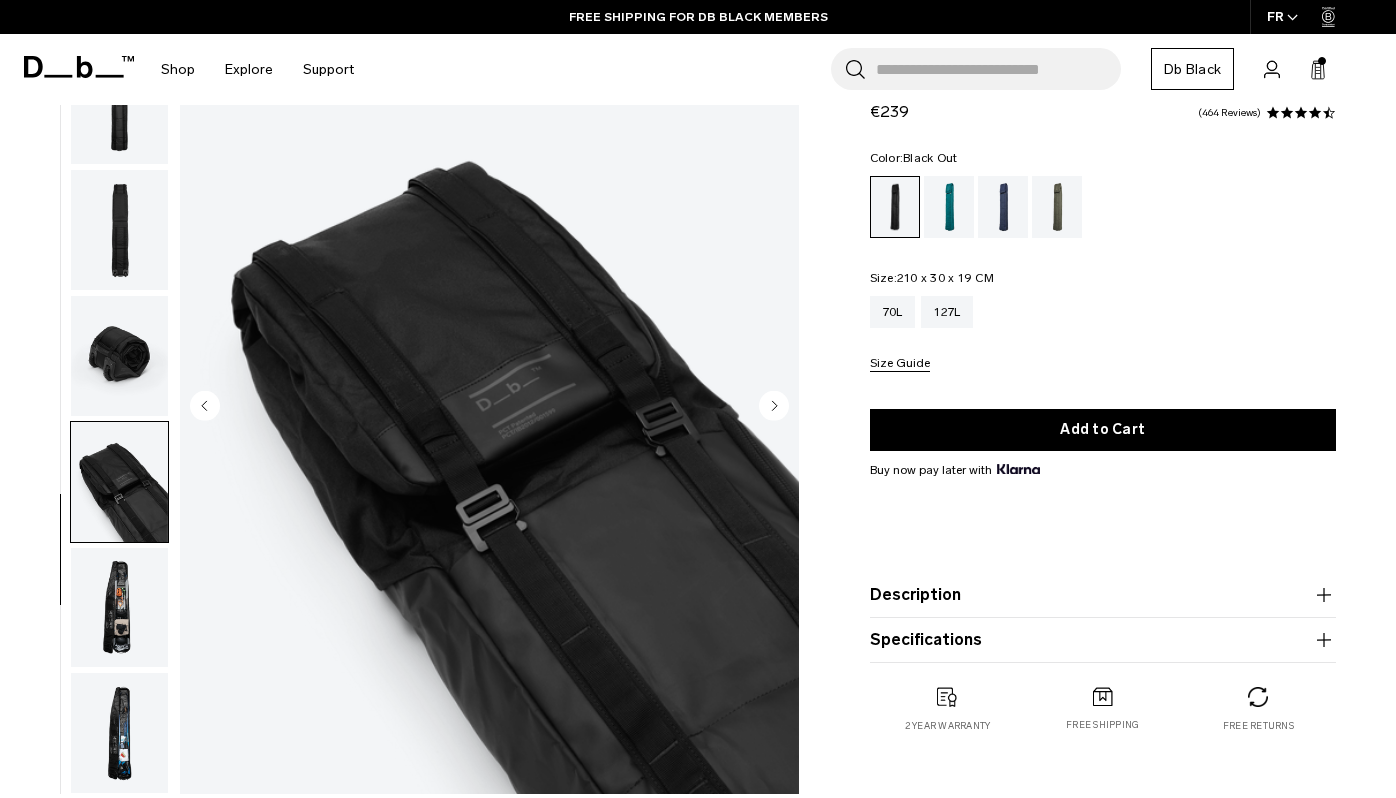 scroll, scrollTop: 133, scrollLeft: 0, axis: vertical 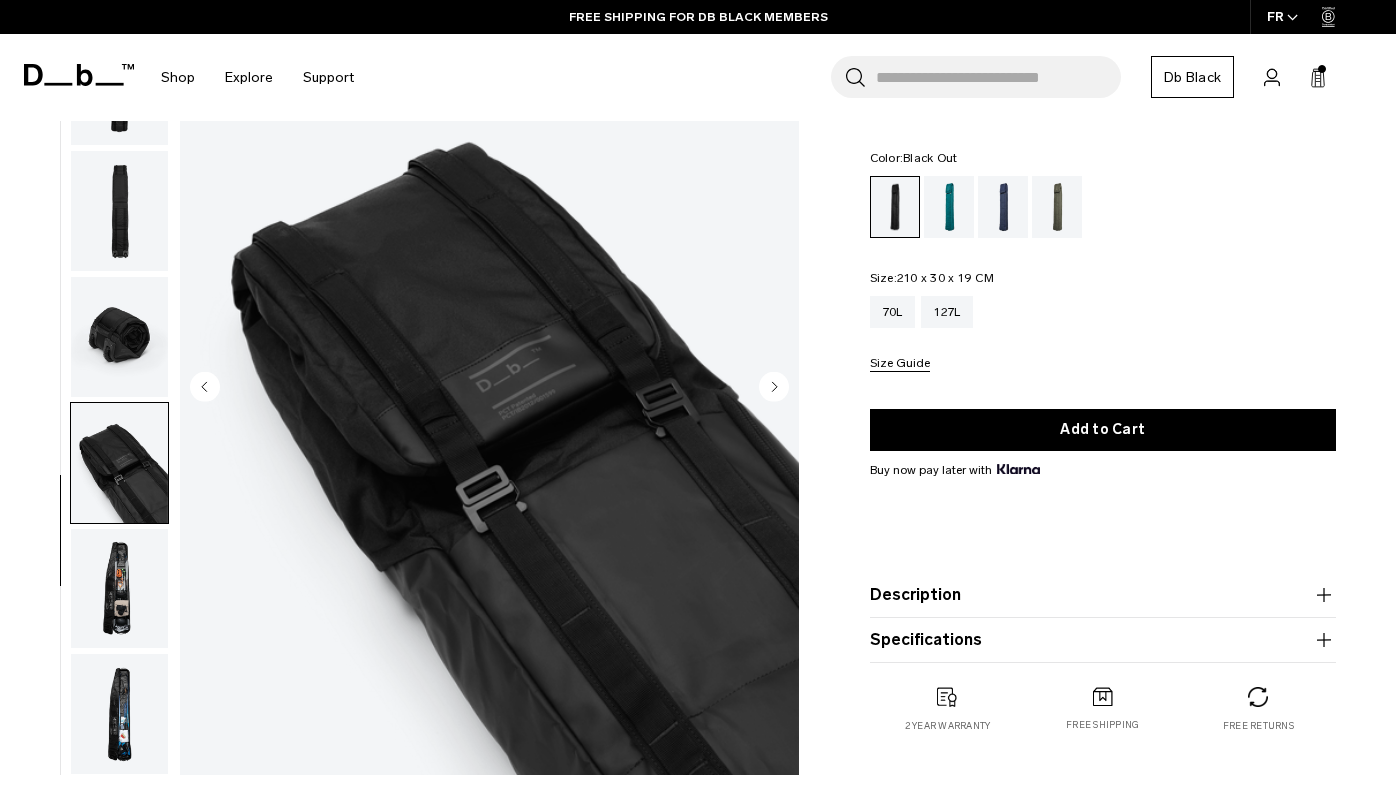 click at bounding box center [119, 589] 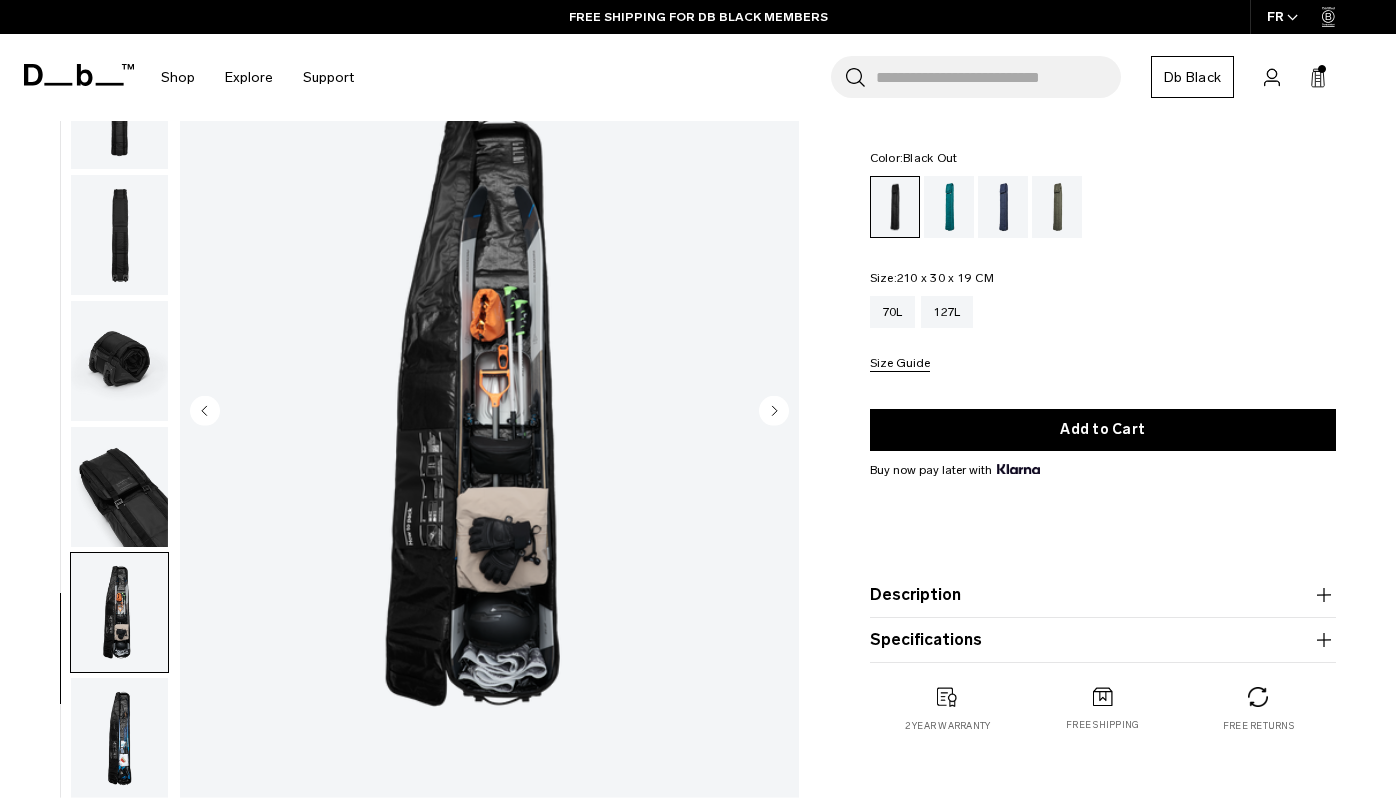 scroll, scrollTop: 115, scrollLeft: 0, axis: vertical 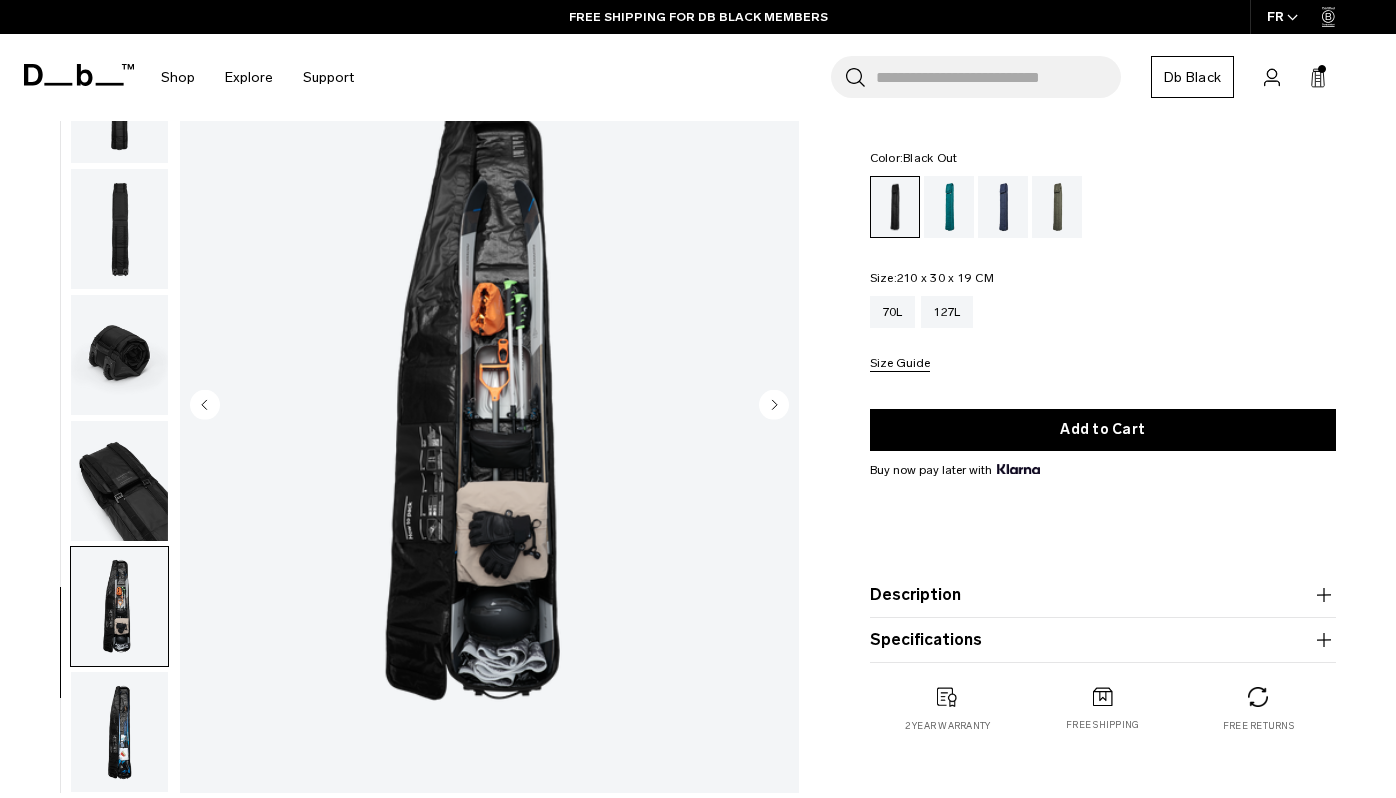click at bounding box center (119, 732) 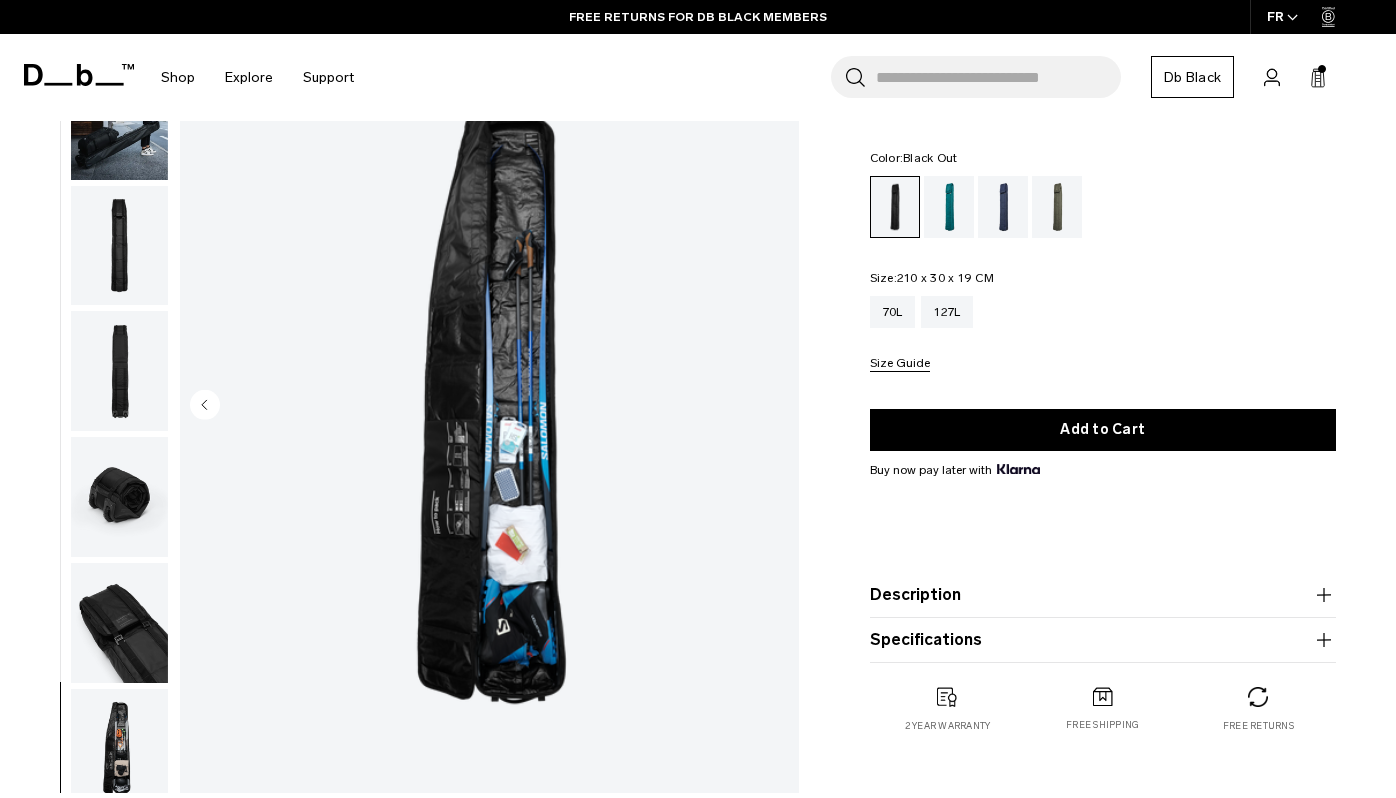click at bounding box center (119, 246) 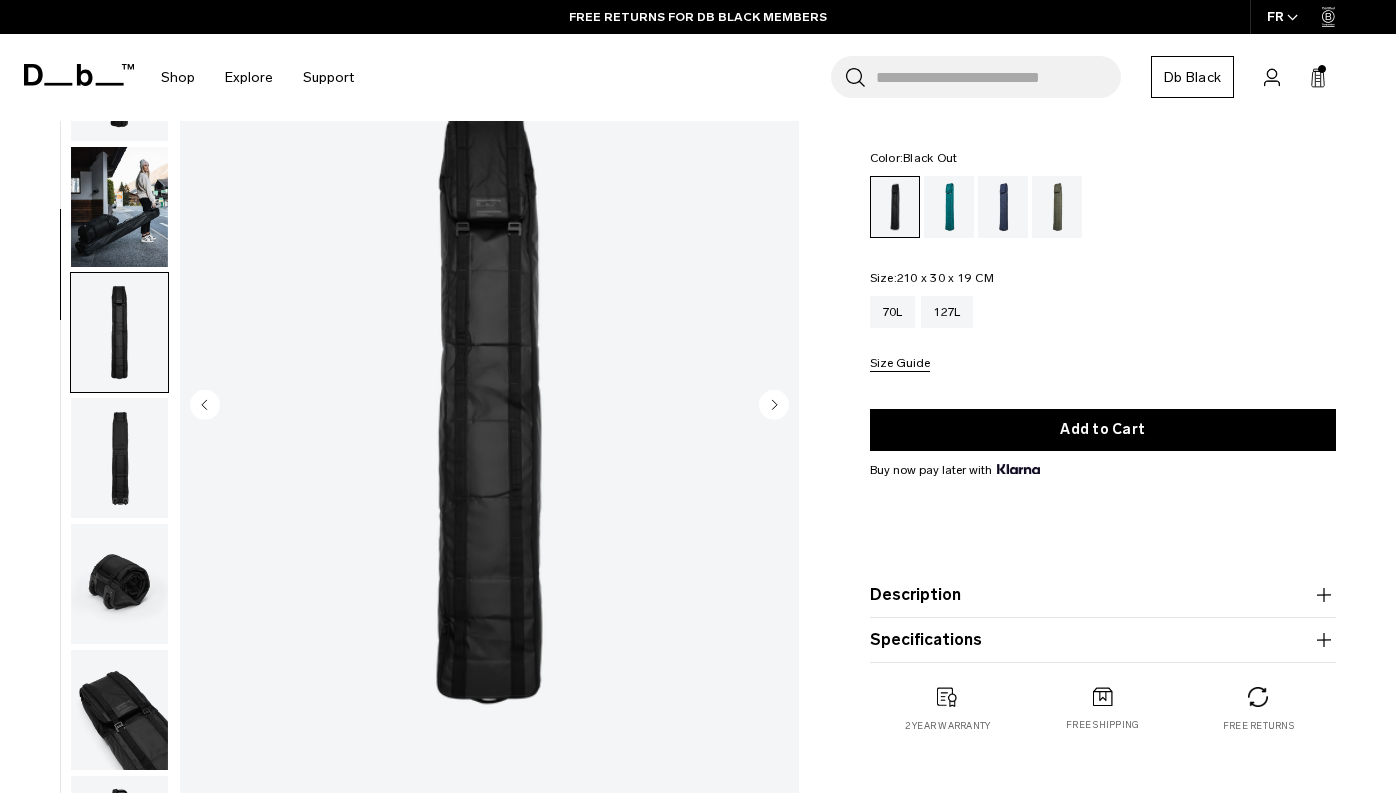 scroll, scrollTop: 0, scrollLeft: 0, axis: both 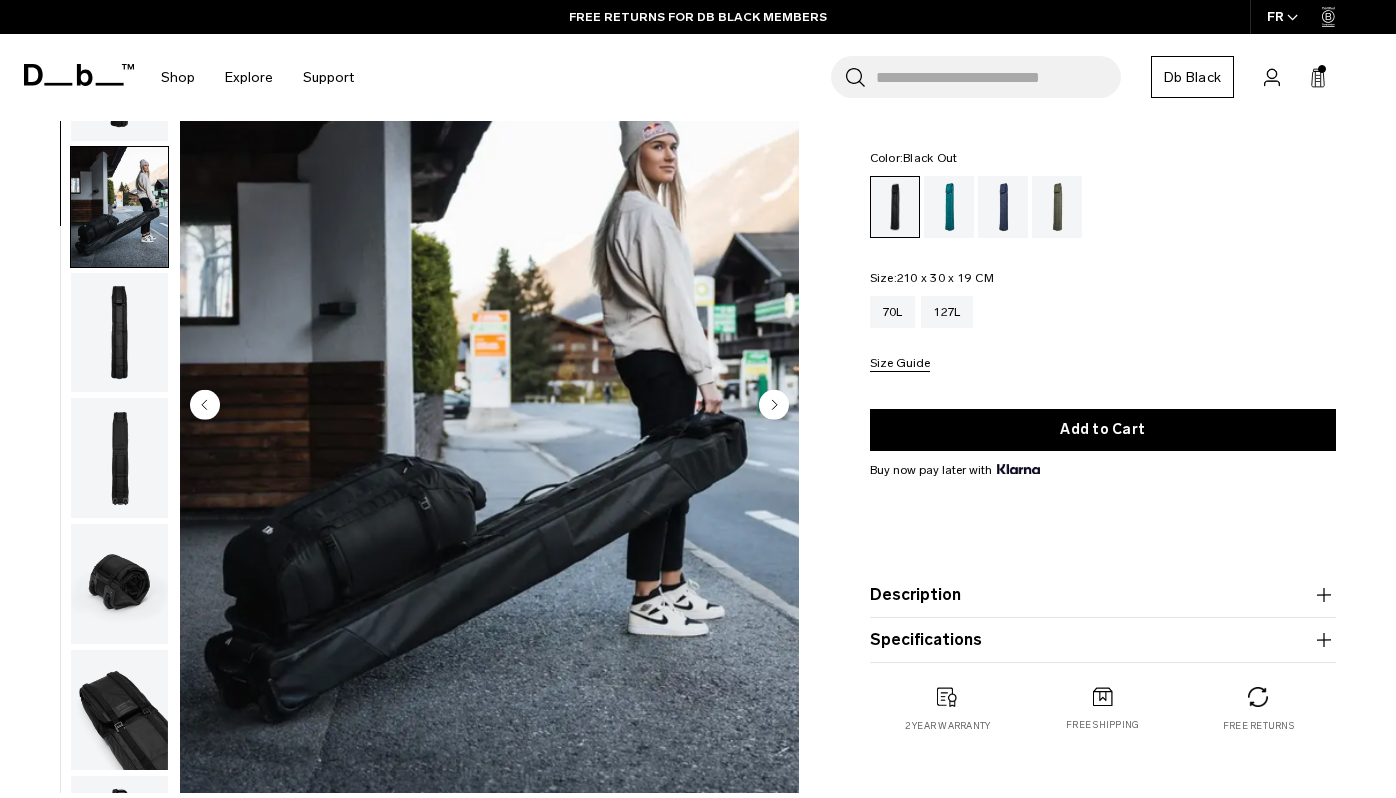 click at bounding box center [119, 333] 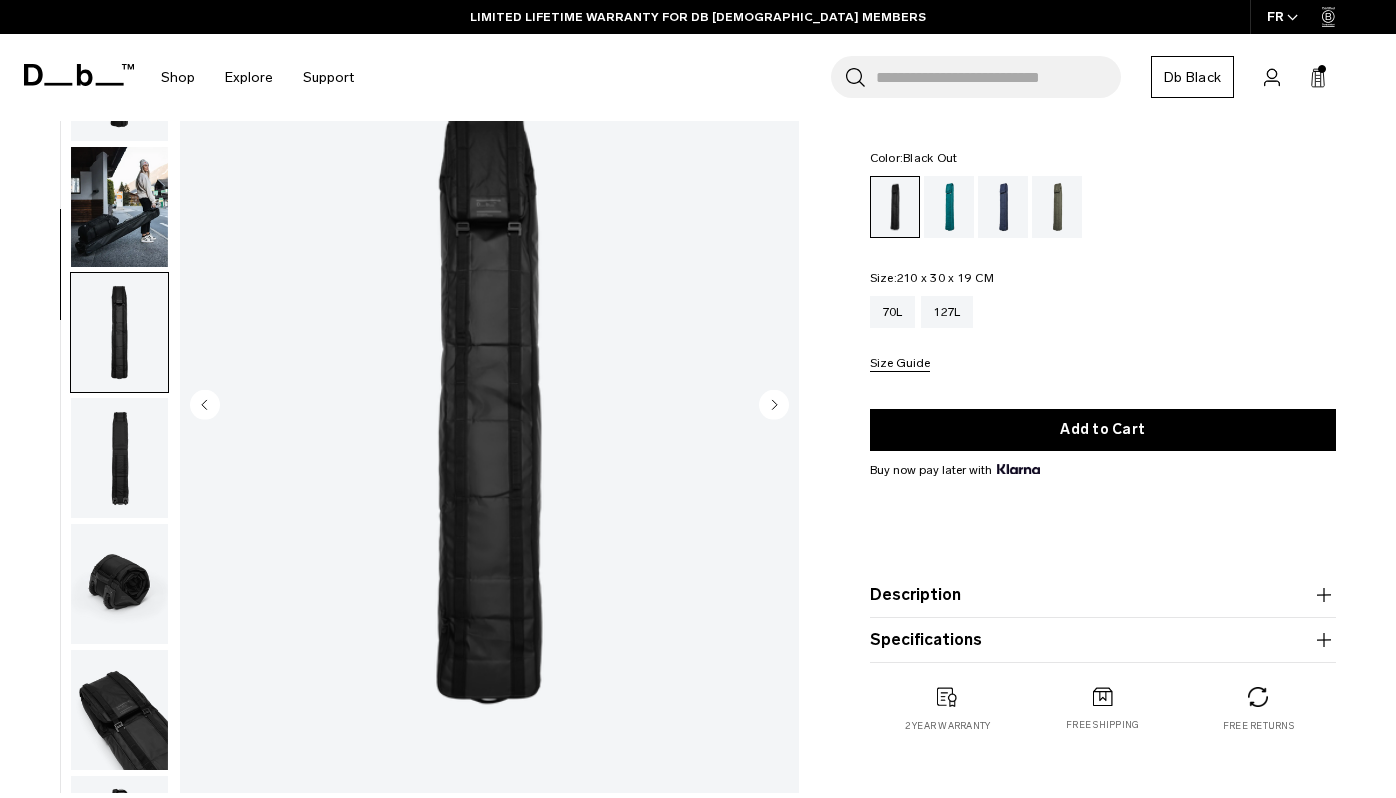 scroll, scrollTop: 0, scrollLeft: 0, axis: both 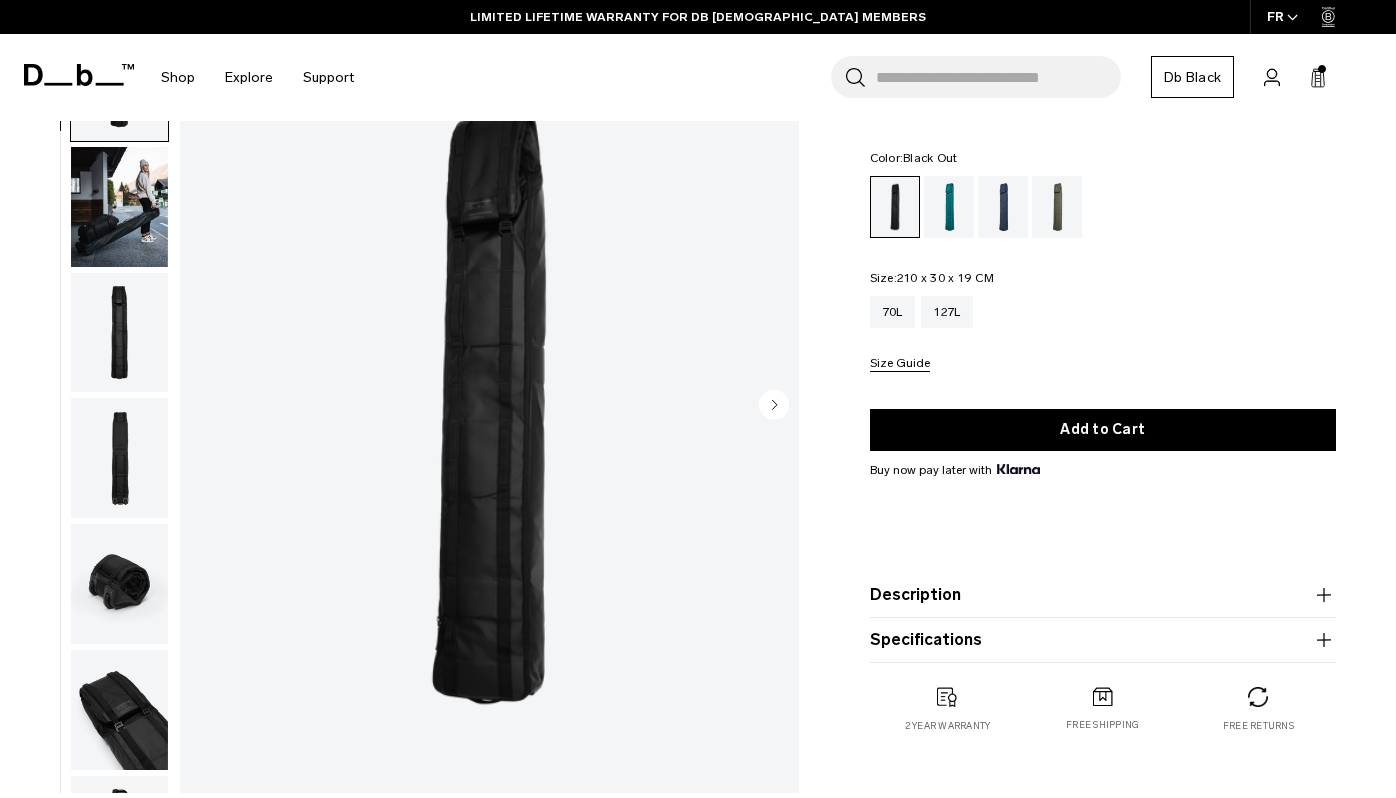 click at bounding box center [489, 406] 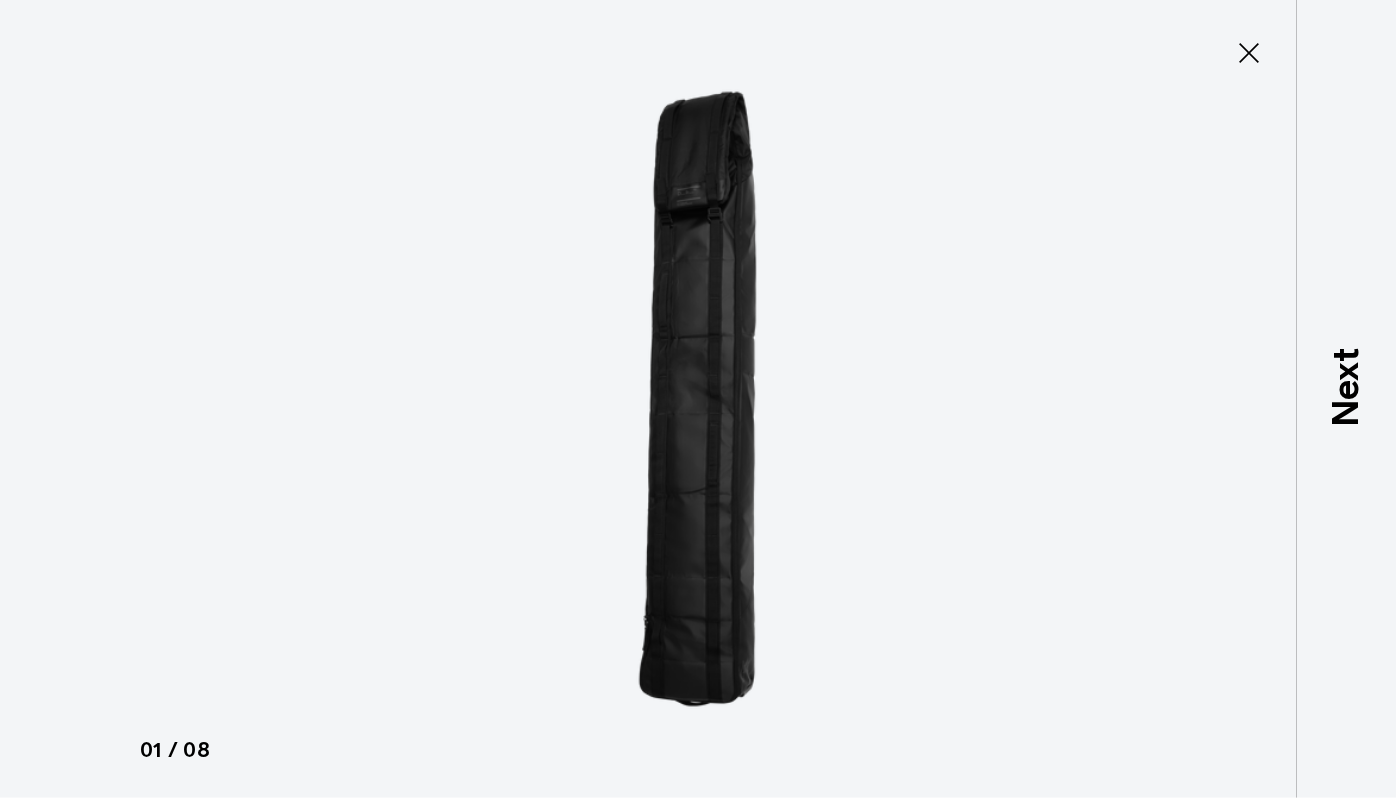click 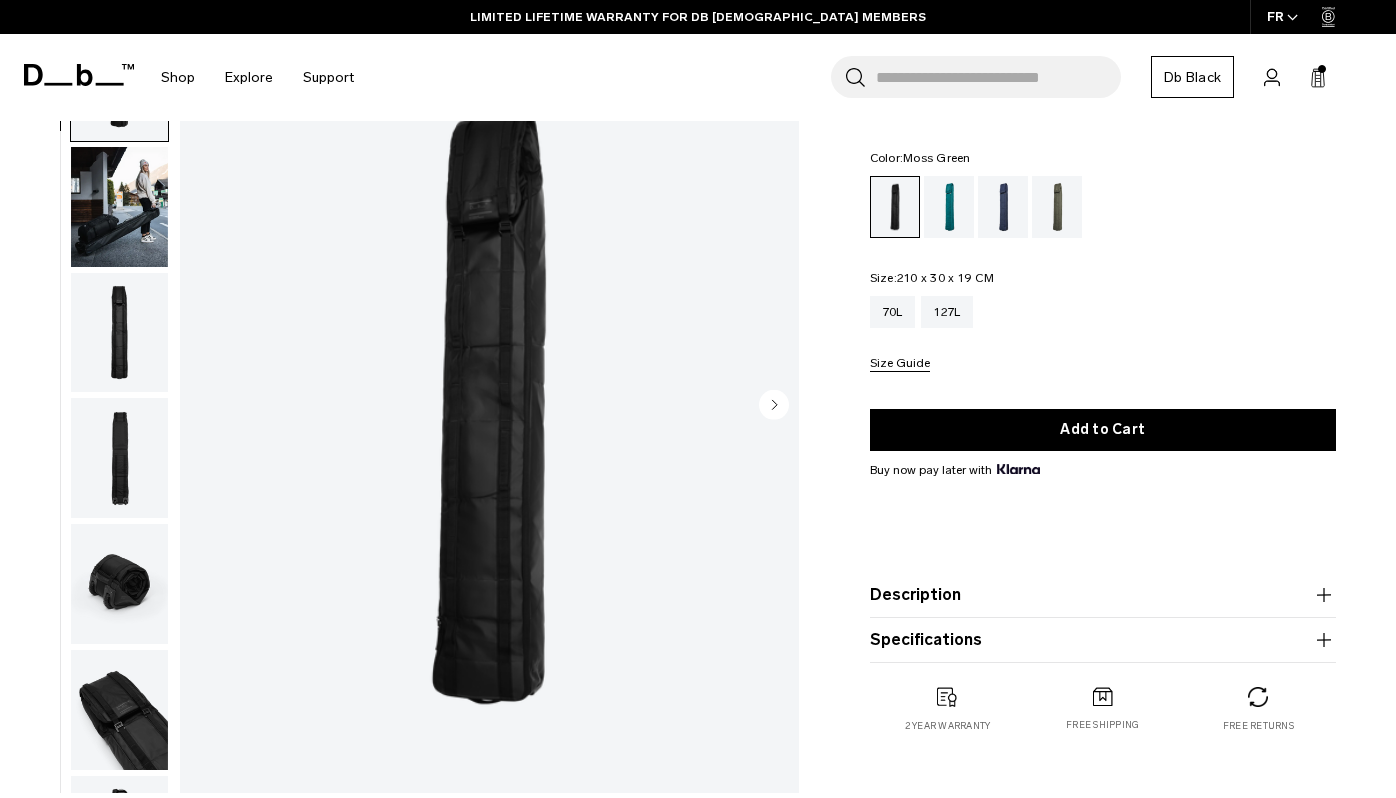 click at bounding box center [1057, 207] 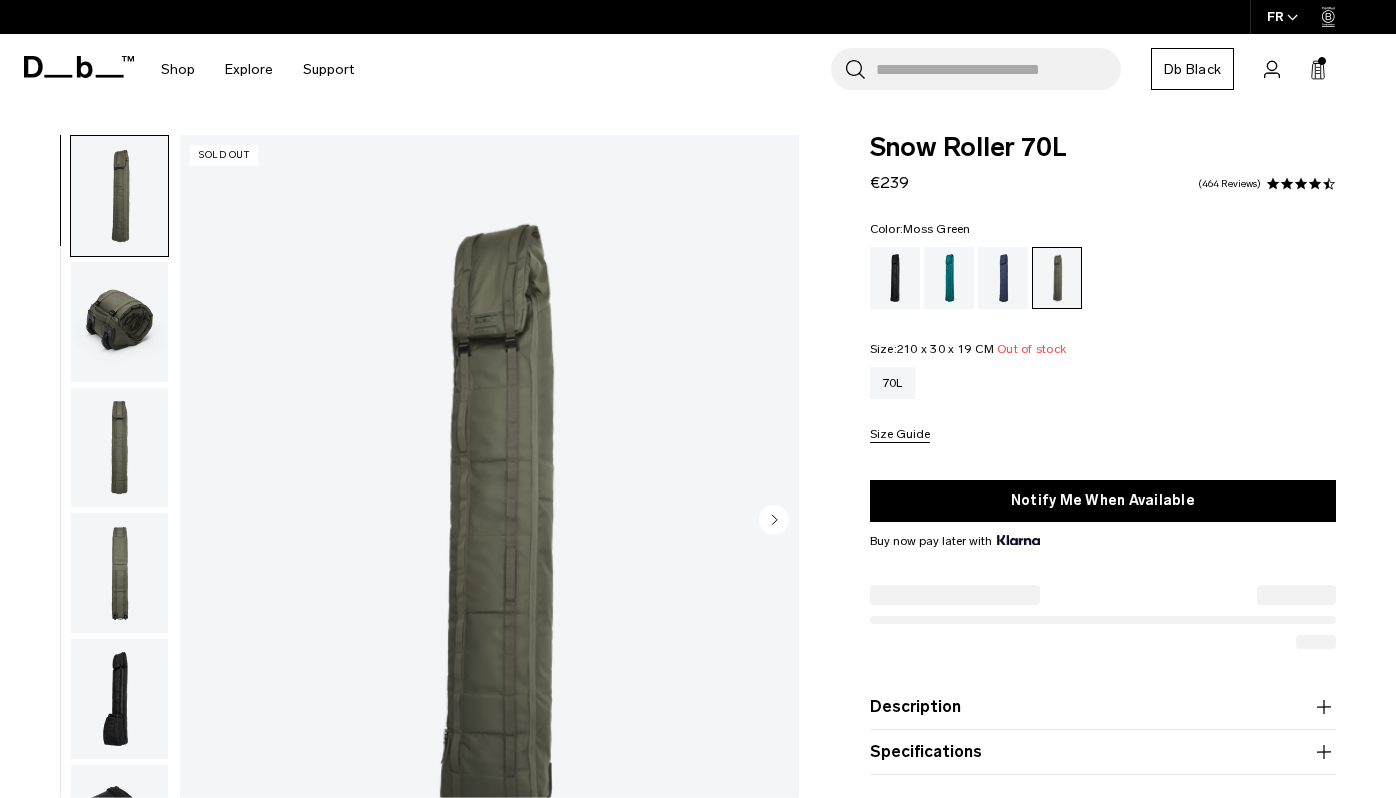 scroll, scrollTop: 0, scrollLeft: 0, axis: both 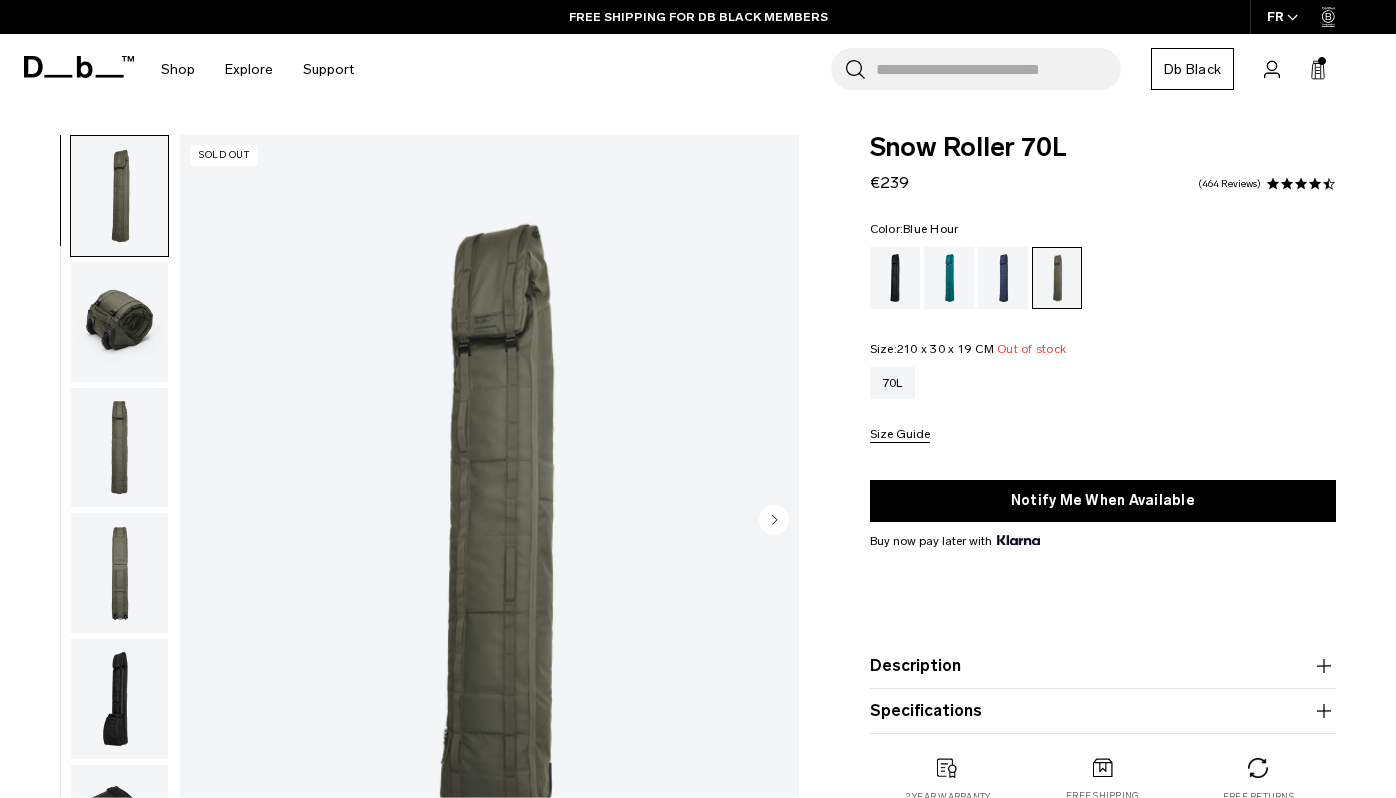 click at bounding box center [1003, 278] 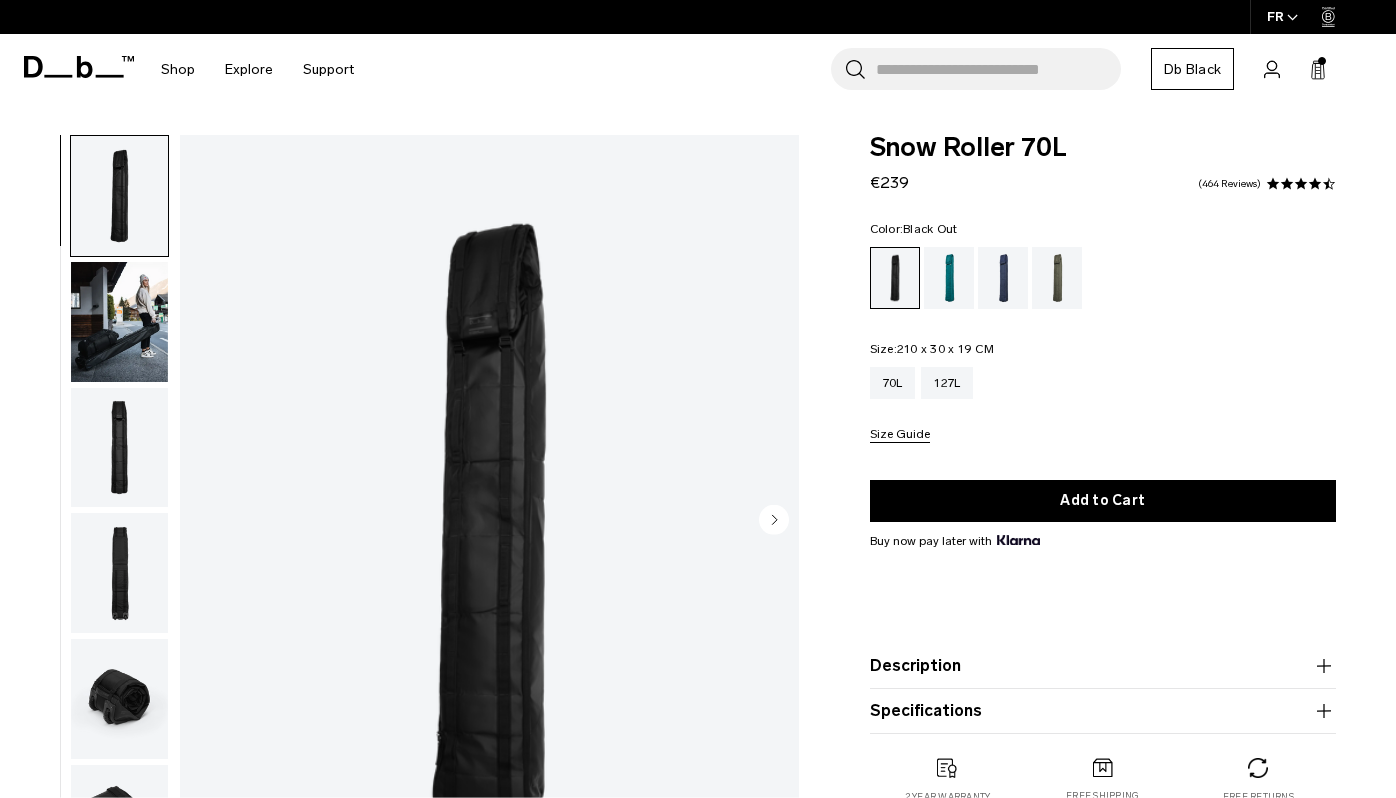 scroll, scrollTop: 0, scrollLeft: 0, axis: both 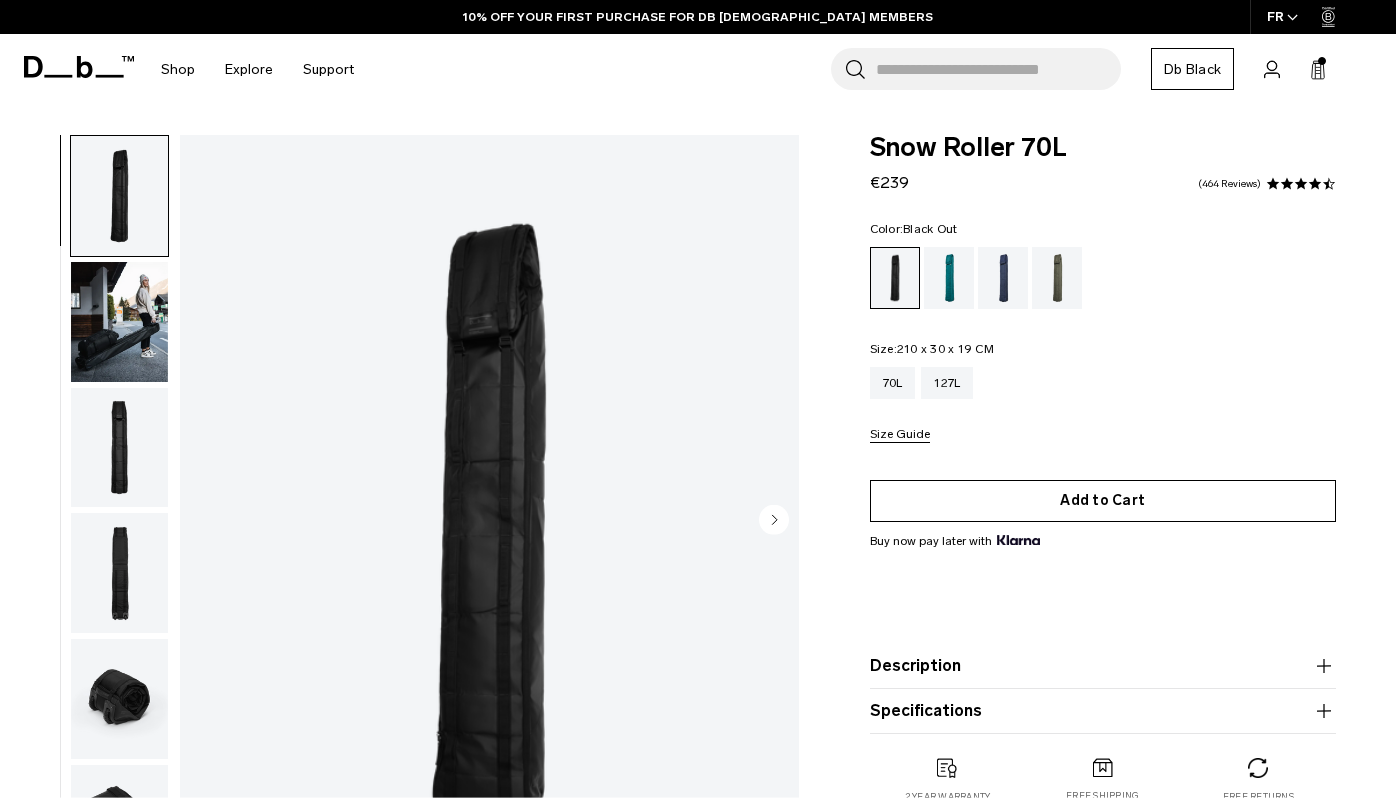 click on "Add to Cart" at bounding box center [1103, 501] 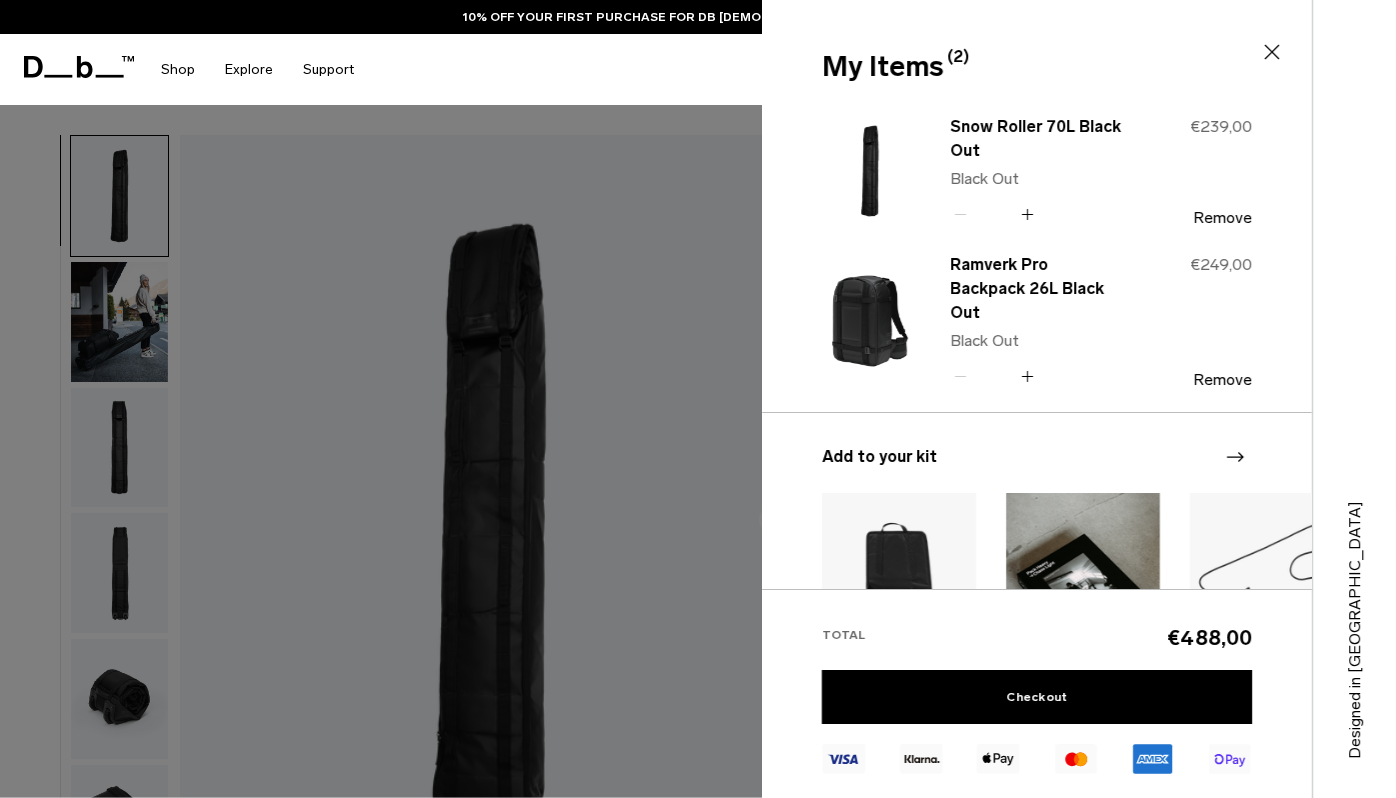 click 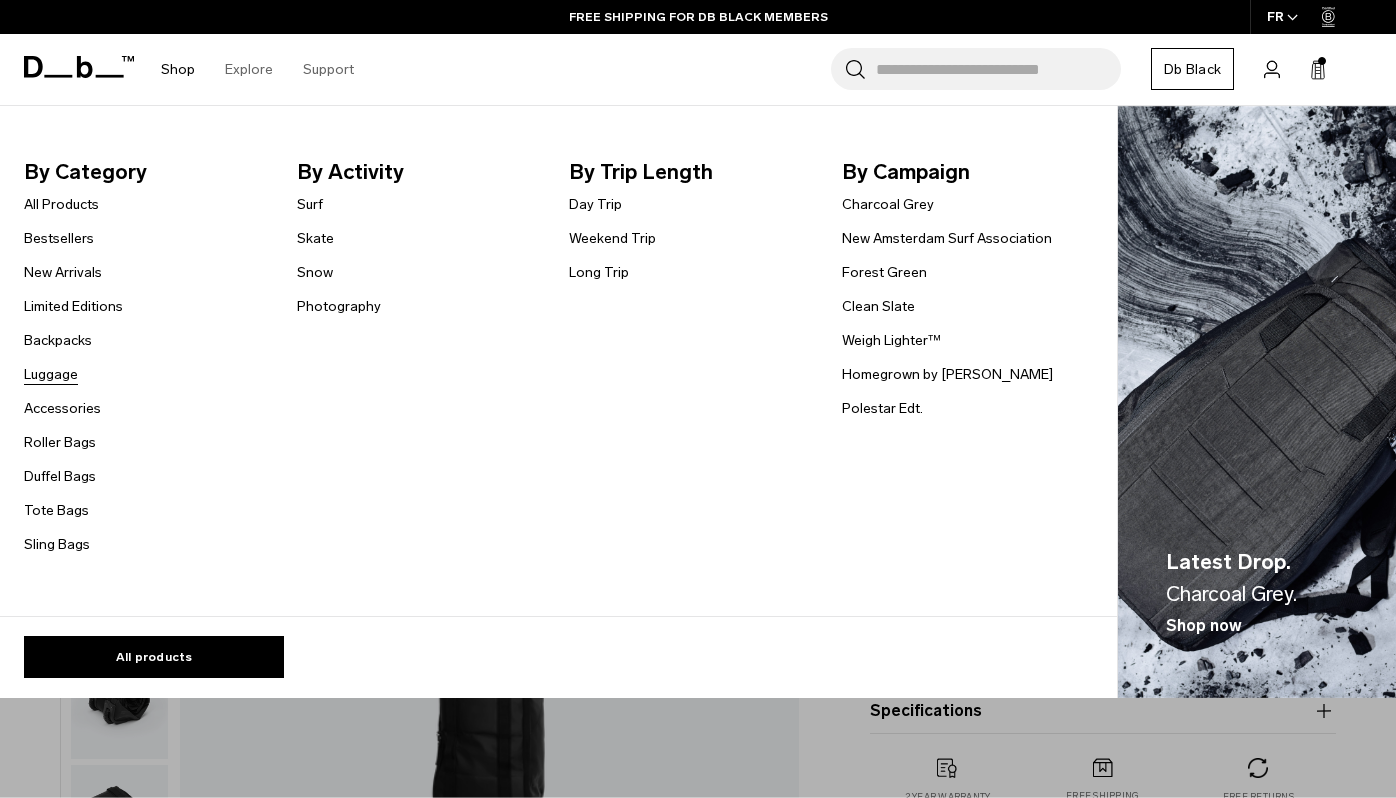 click on "Luggage" at bounding box center [51, 374] 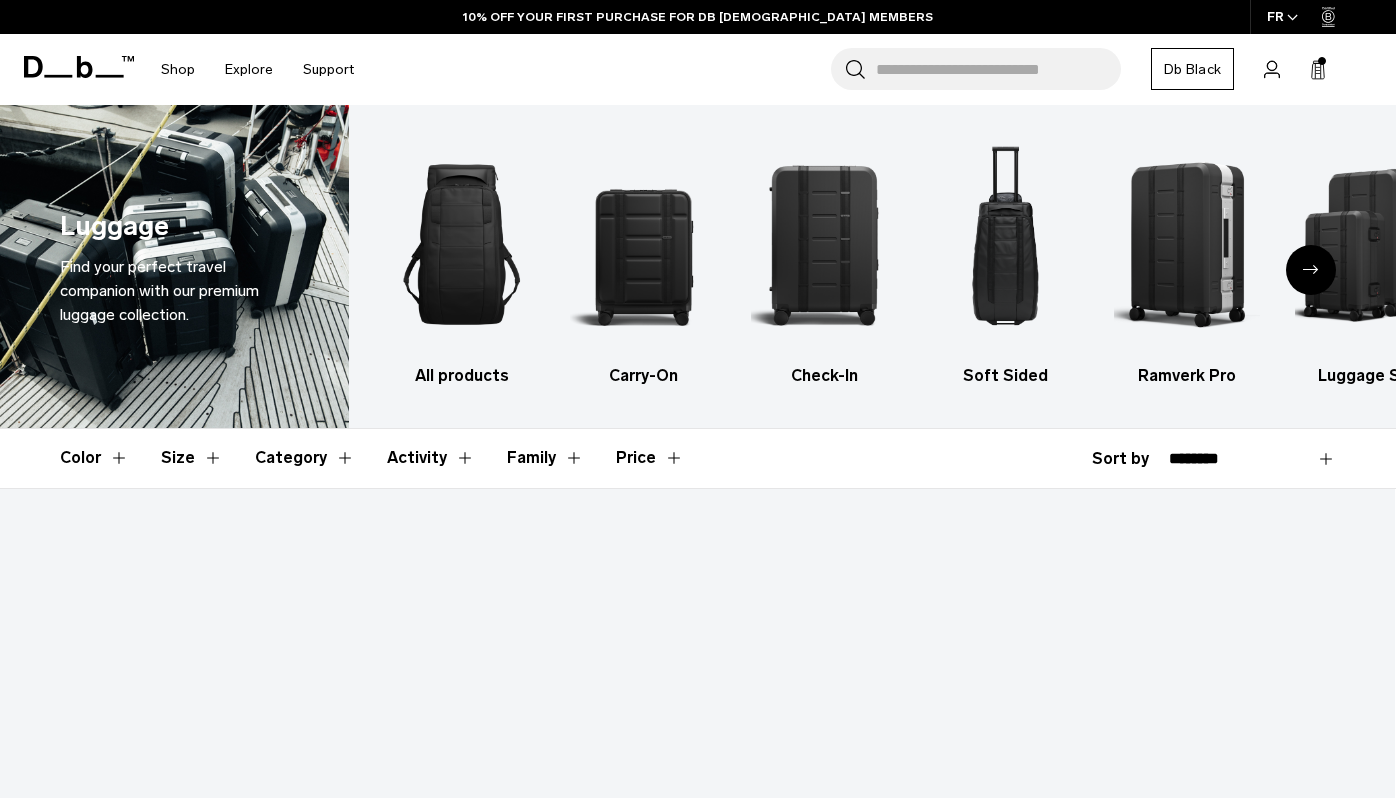 scroll, scrollTop: 131, scrollLeft: 0, axis: vertical 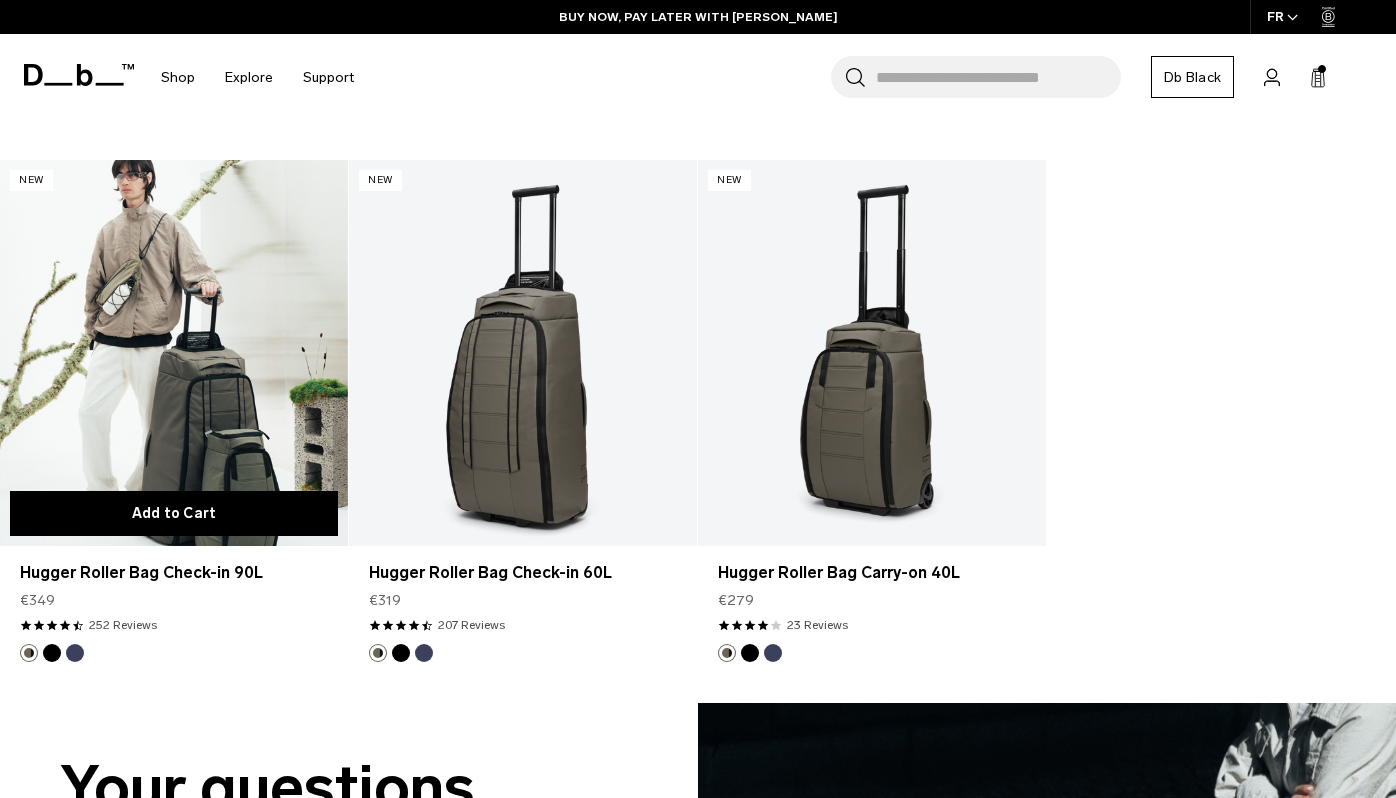 click on "Add to Cart" at bounding box center [174, 513] 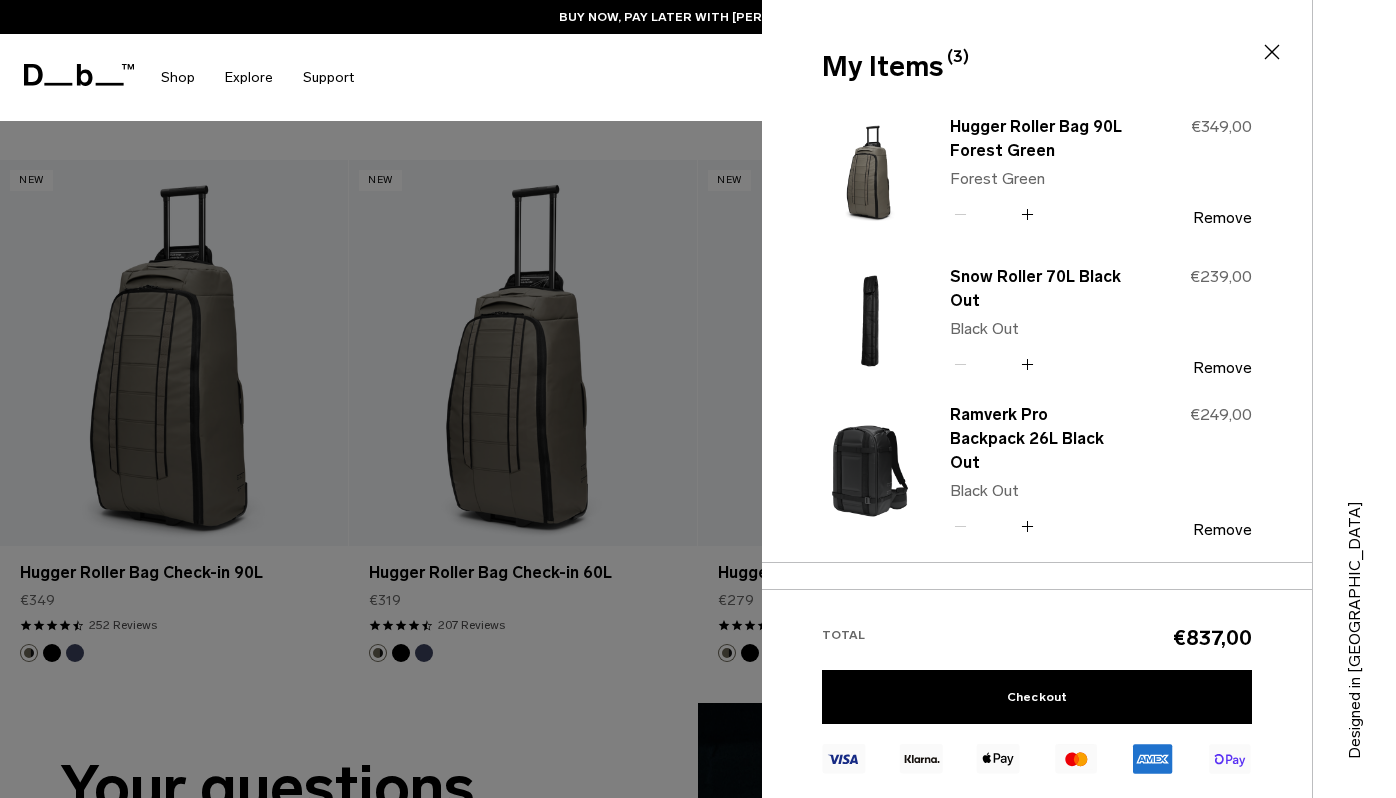 click 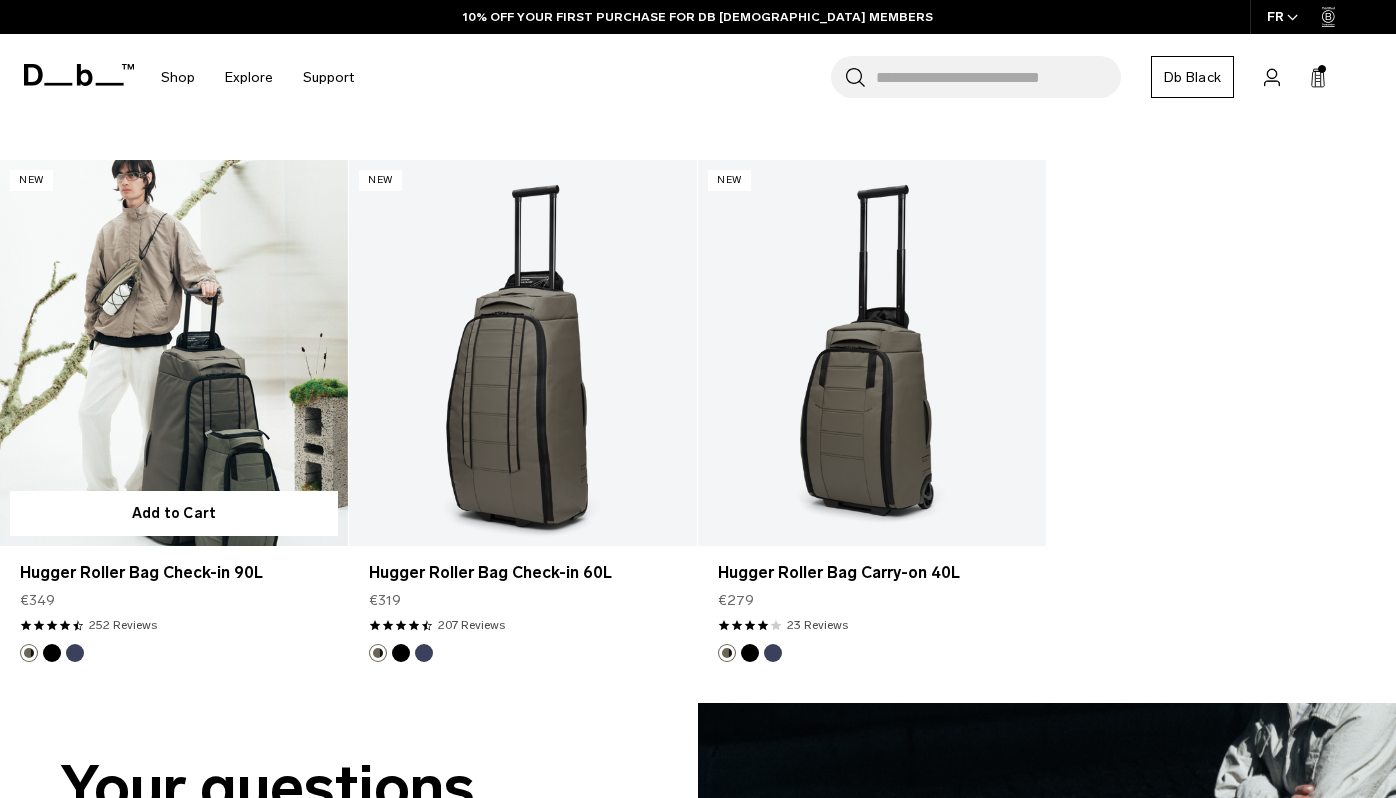 click at bounding box center [52, 653] 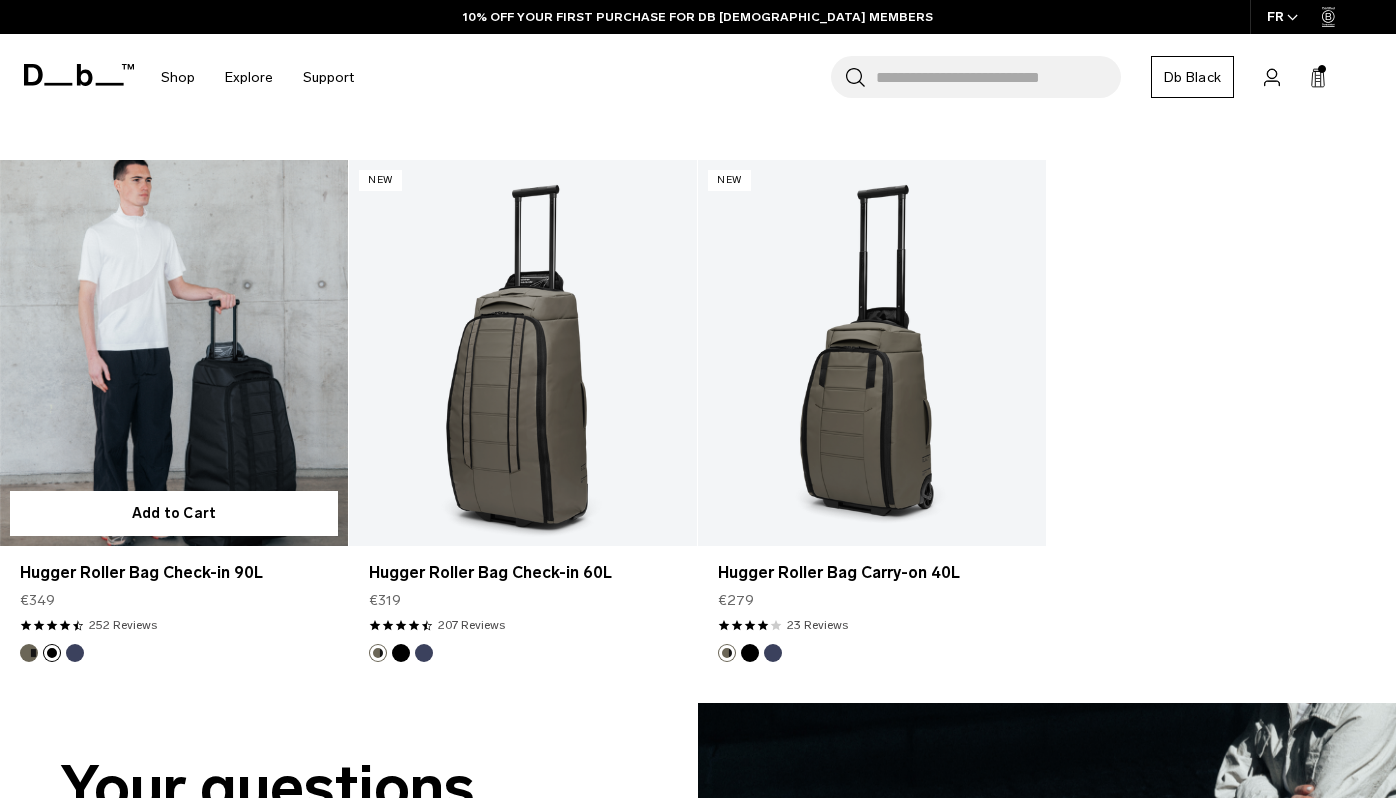 click at bounding box center [75, 653] 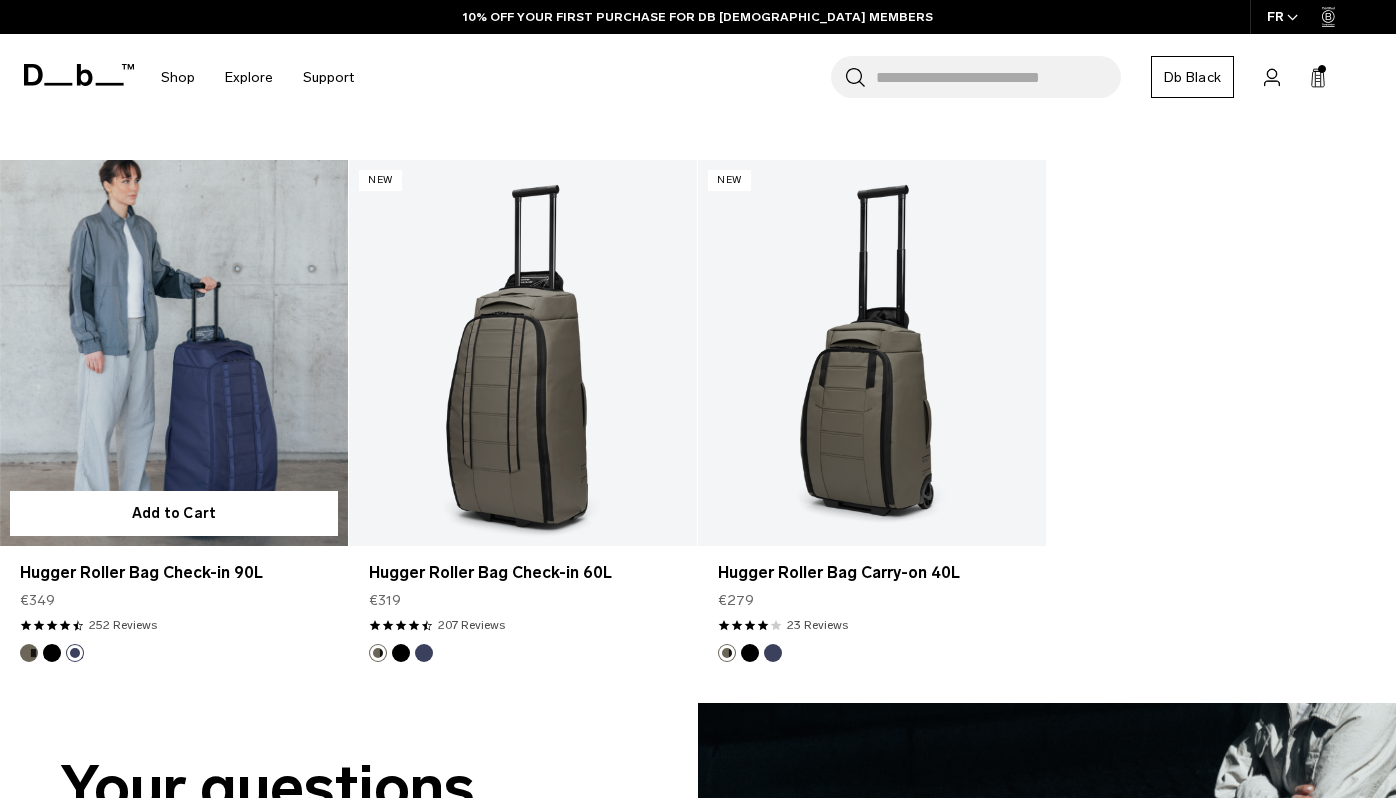 click at bounding box center [29, 653] 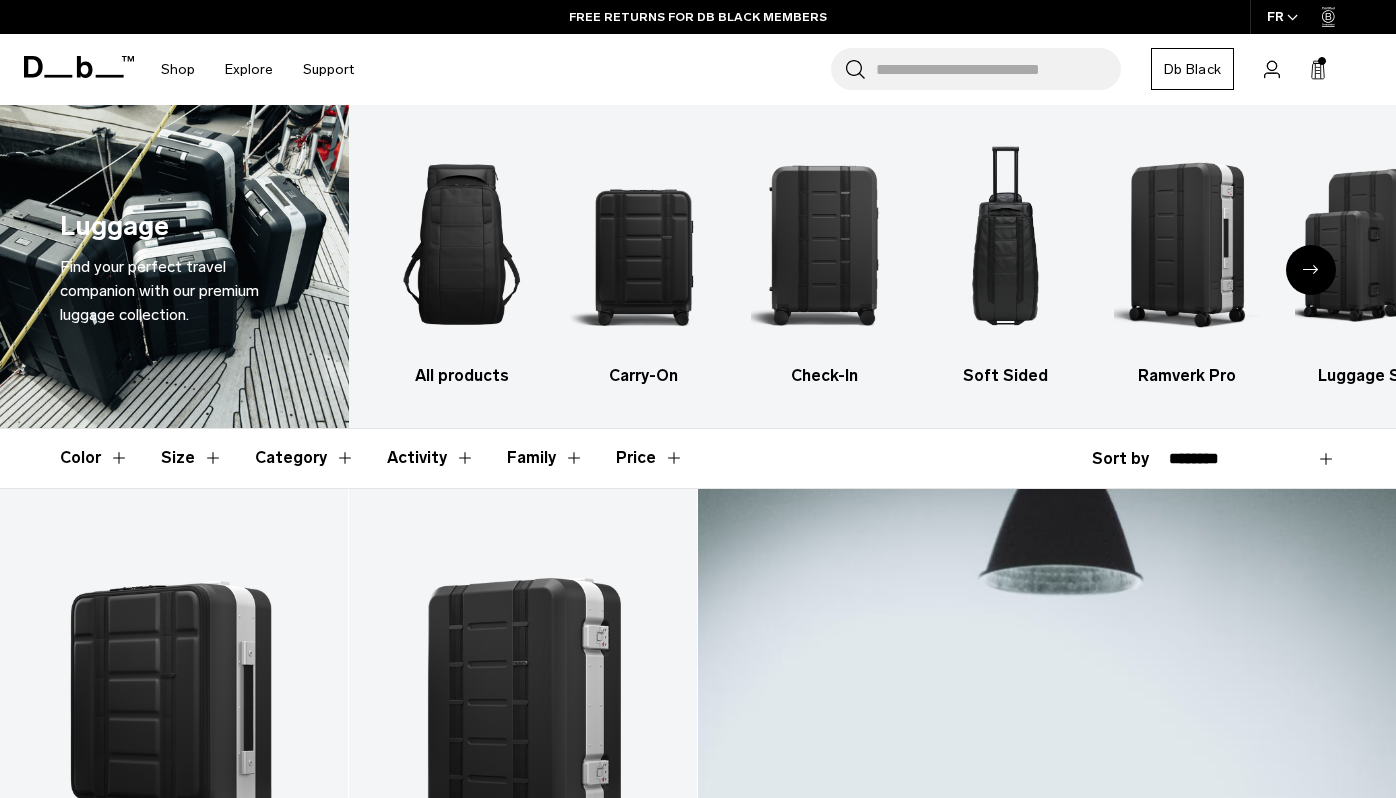 scroll, scrollTop: 0, scrollLeft: 0, axis: both 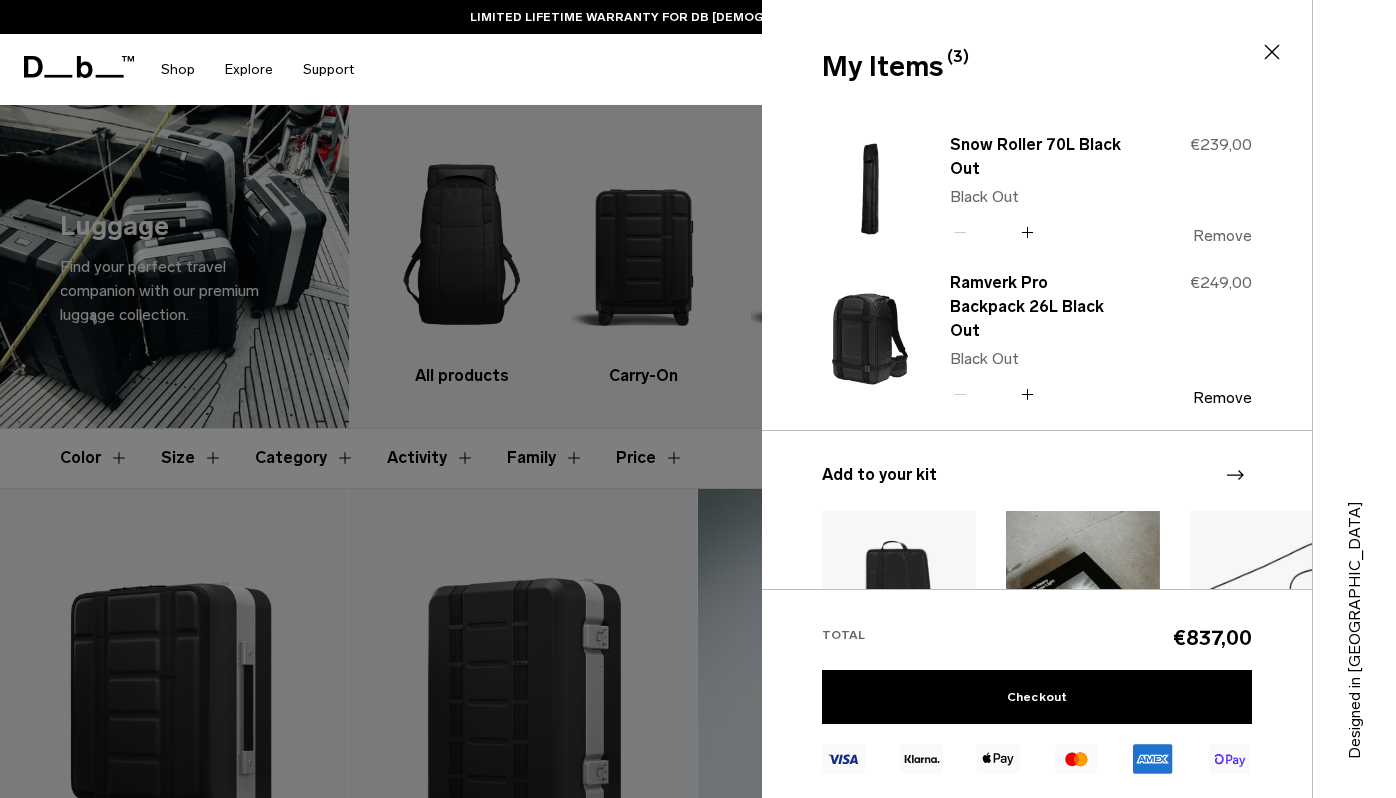 click on "Remove" at bounding box center [1222, 236] 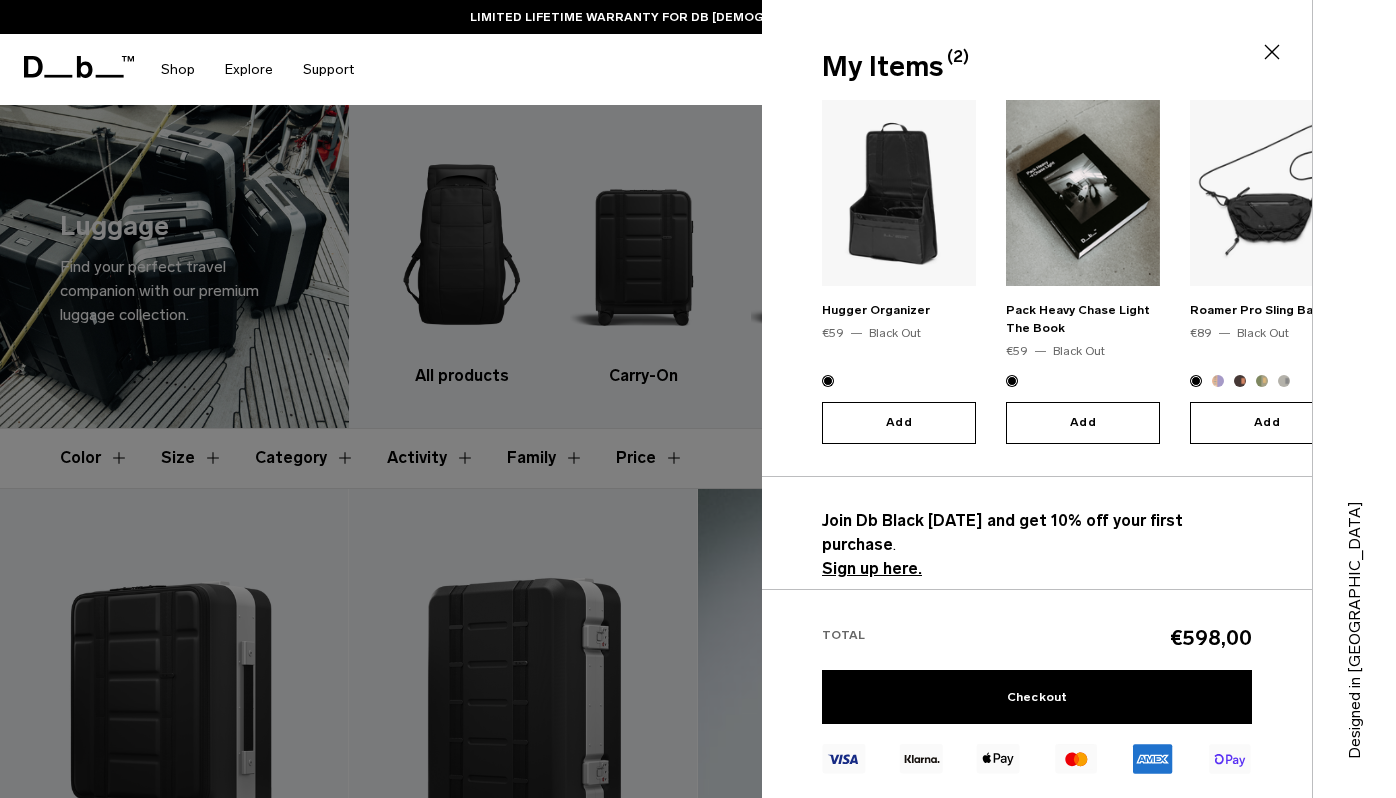 scroll, scrollTop: 399, scrollLeft: 0, axis: vertical 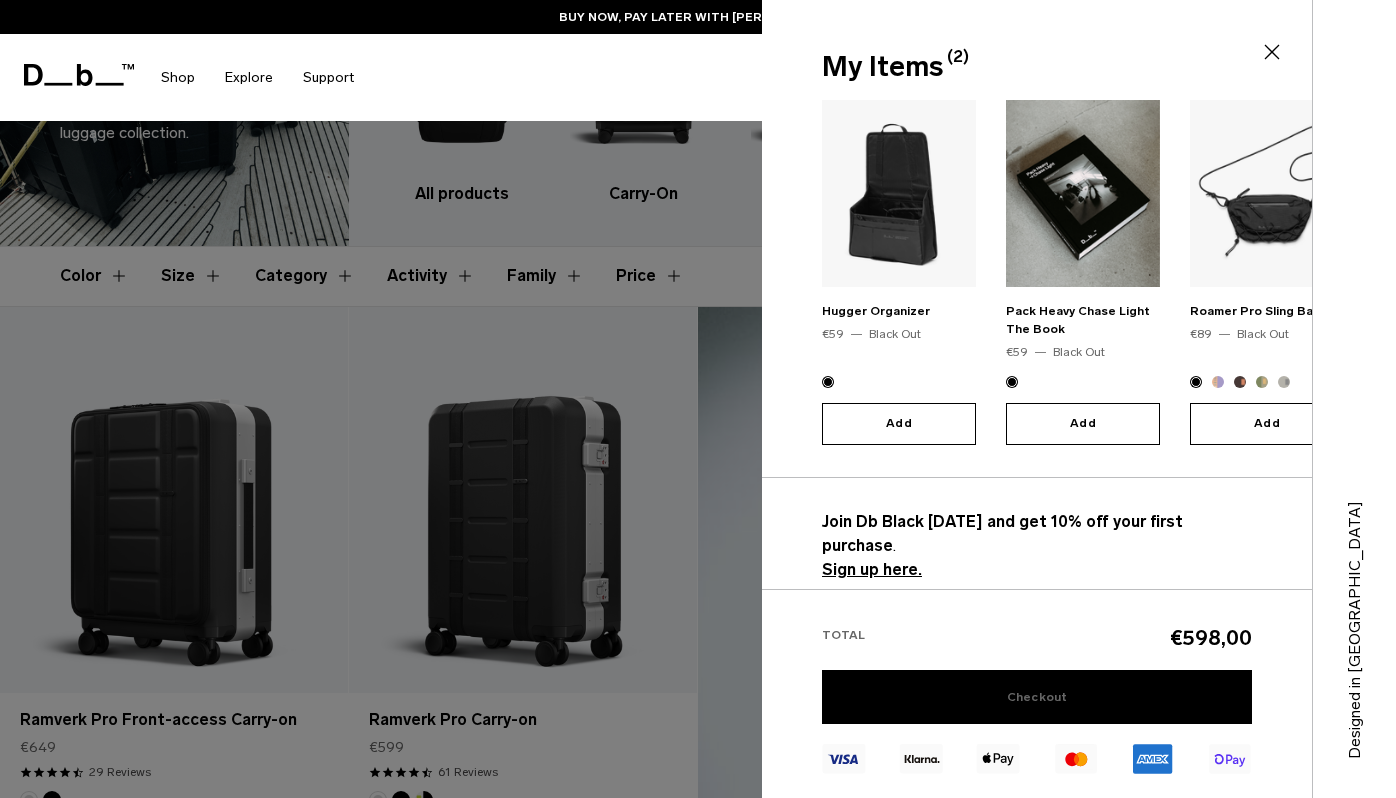 click on "Checkout" at bounding box center (1037, 697) 